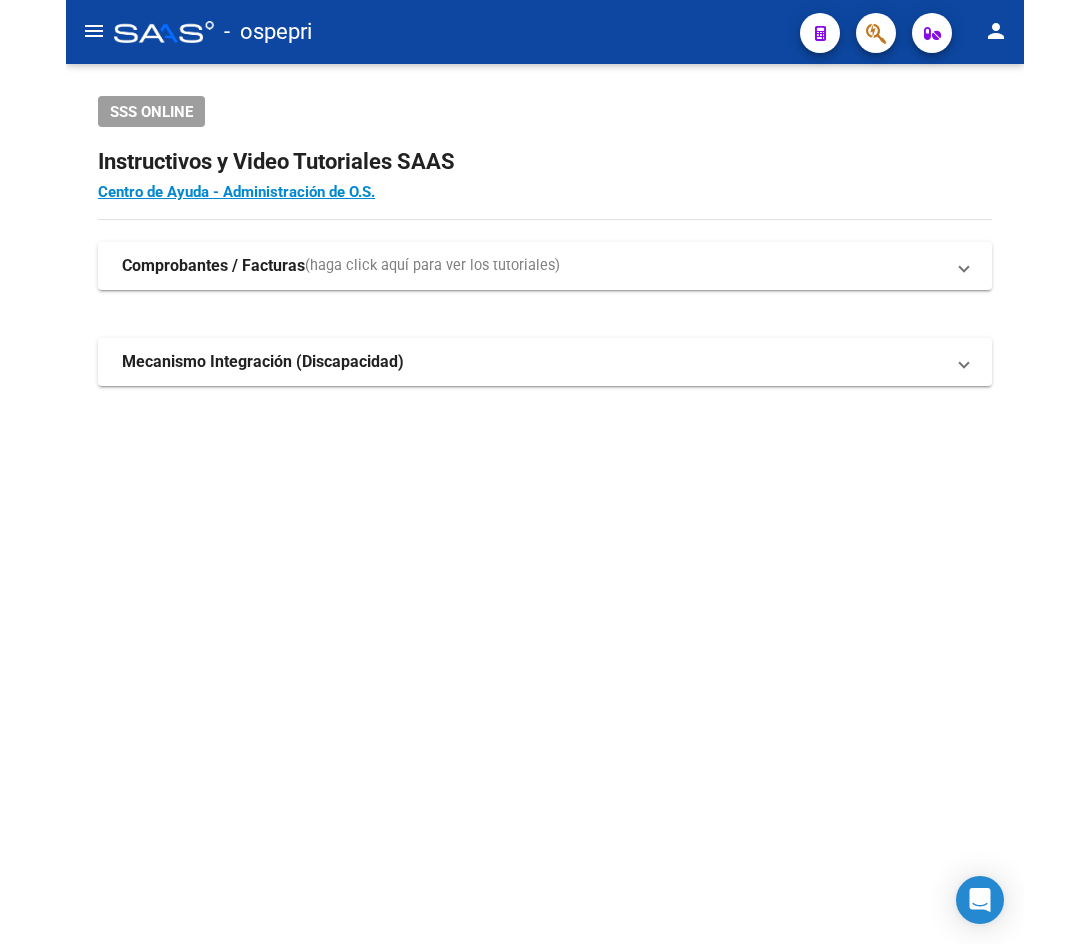 scroll, scrollTop: 0, scrollLeft: 0, axis: both 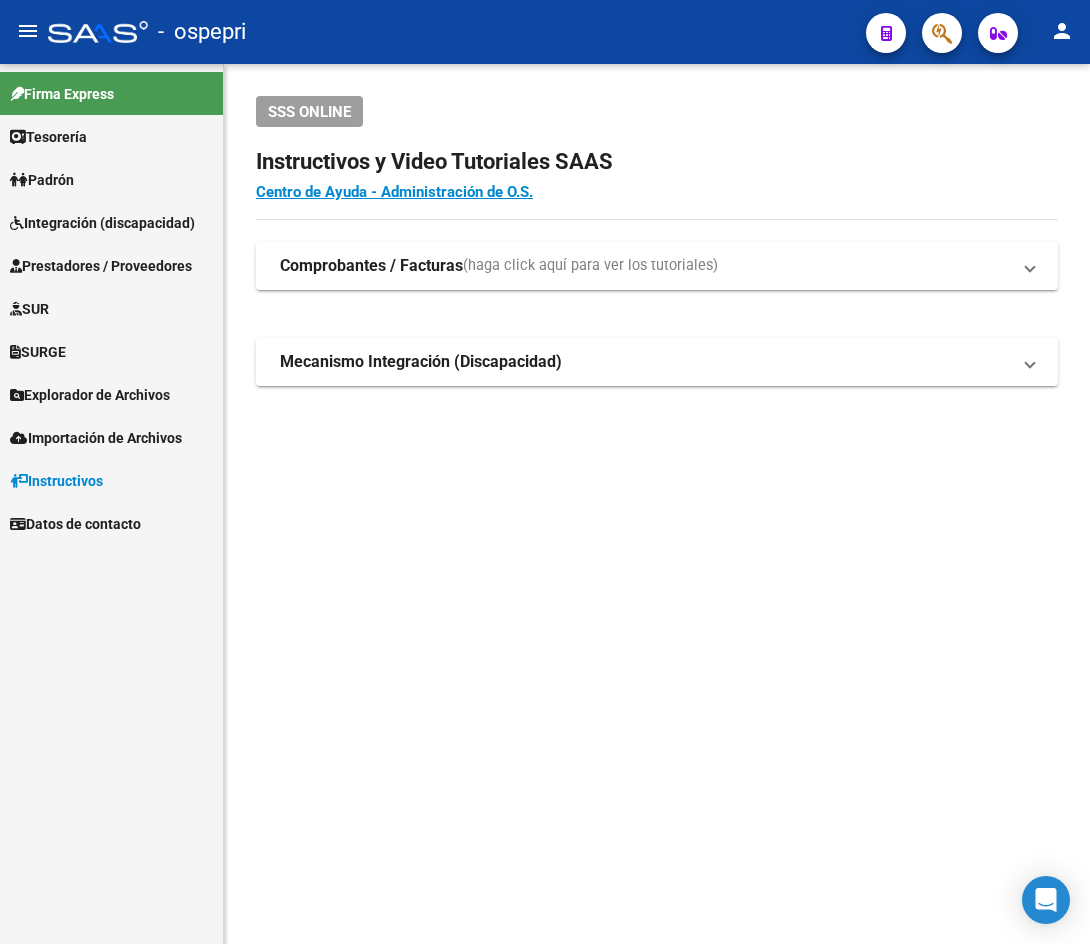 click on "menu" 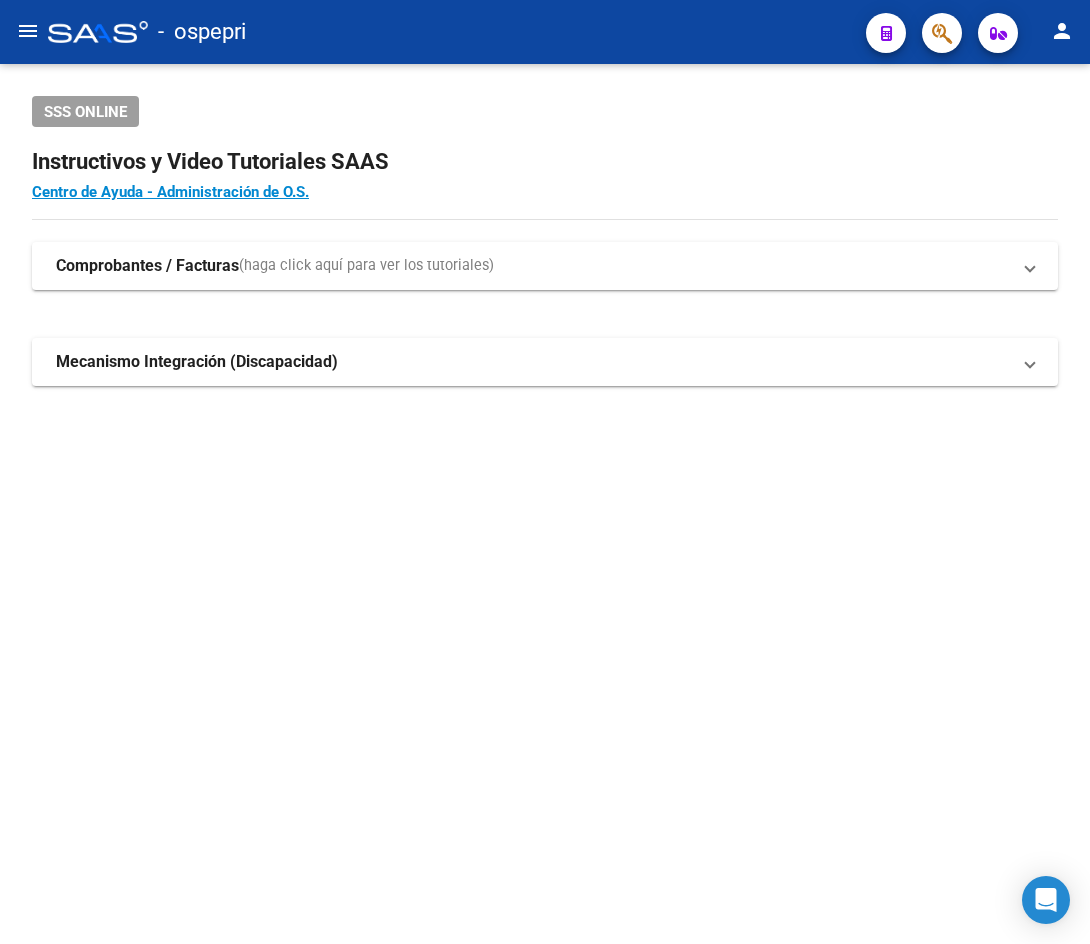 click on "menu" 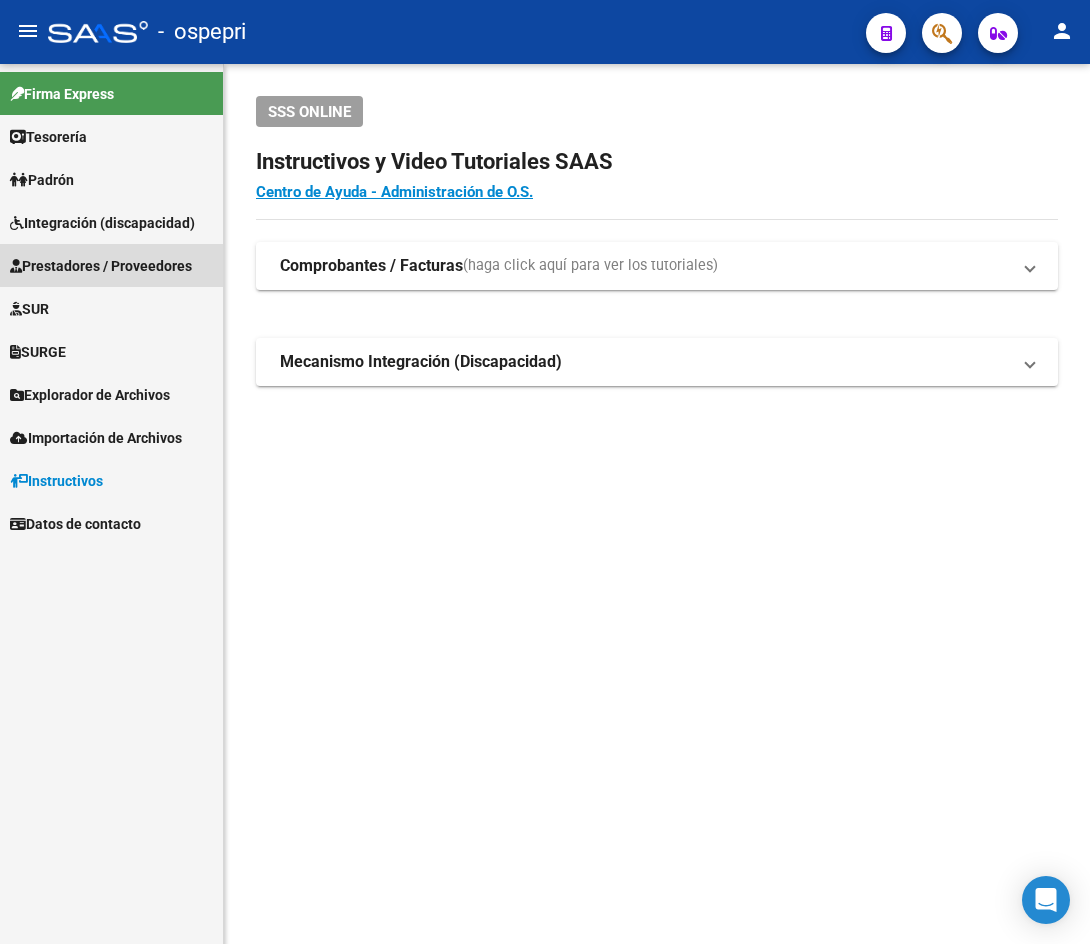 click on "Prestadores / Proveedores" at bounding box center (101, 266) 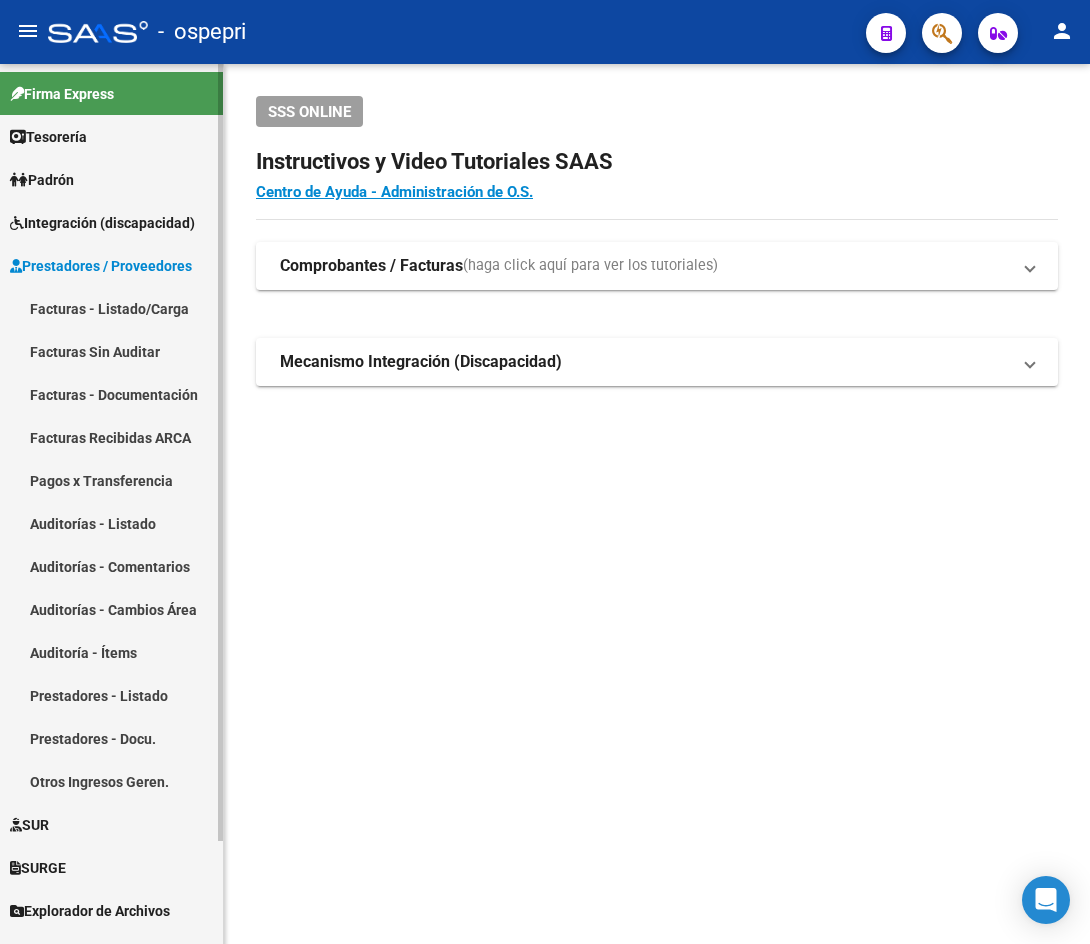click on "Prestadores / Proveedores" at bounding box center (101, 266) 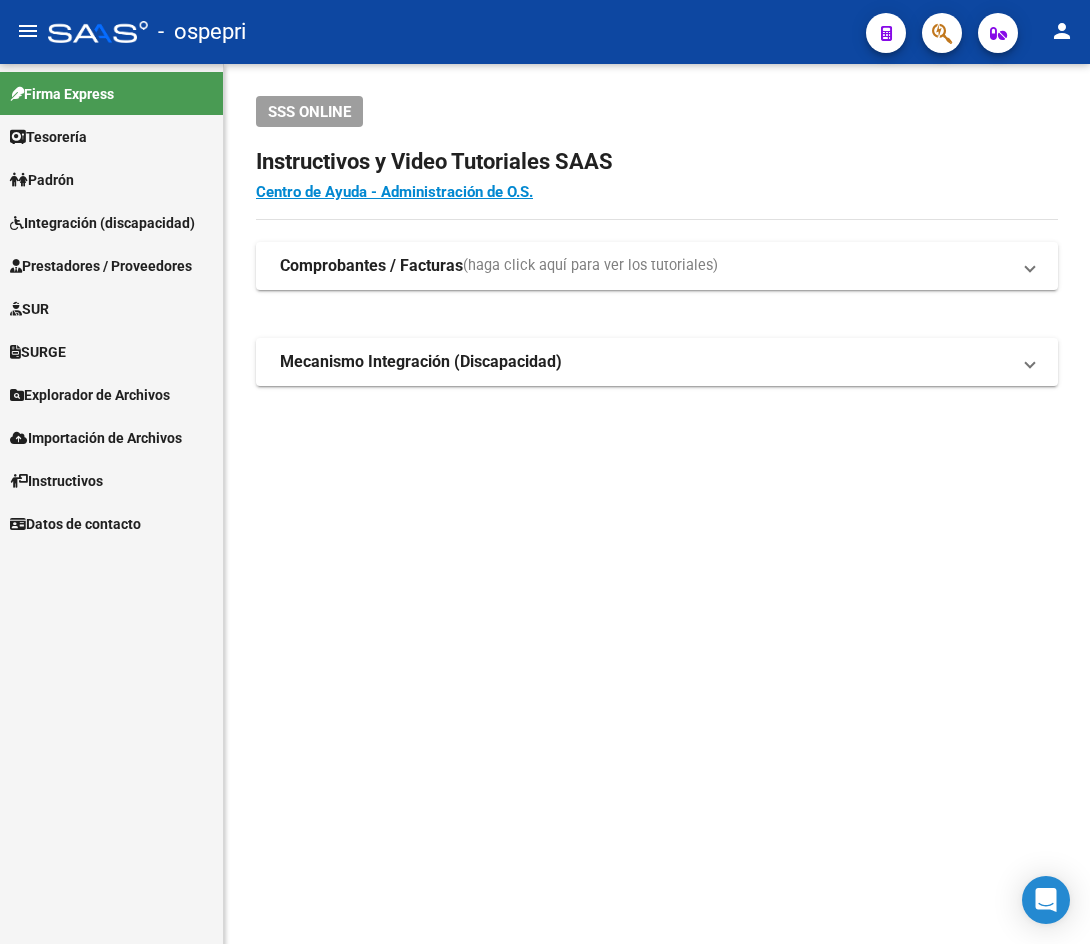 click on "Prestadores / Proveedores" at bounding box center (101, 266) 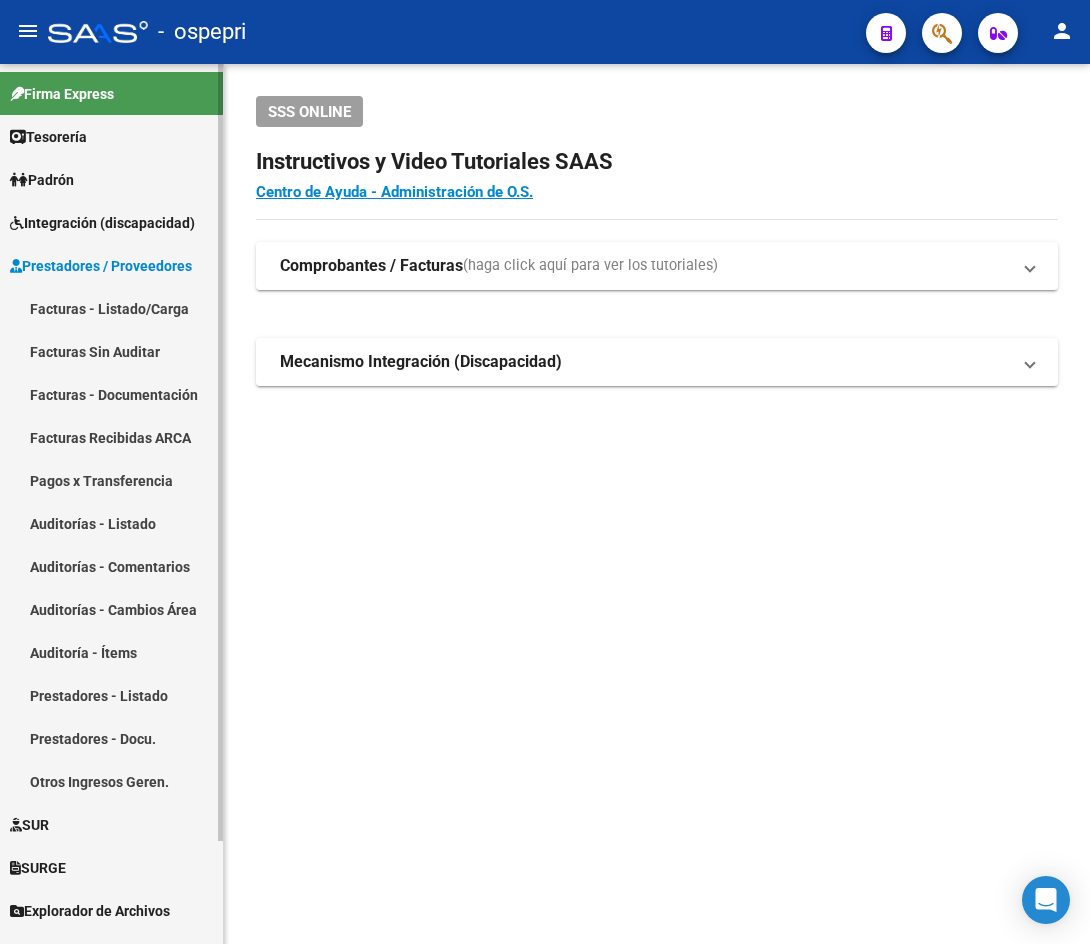 click on "Facturas - Listado/Carga" at bounding box center [111, 308] 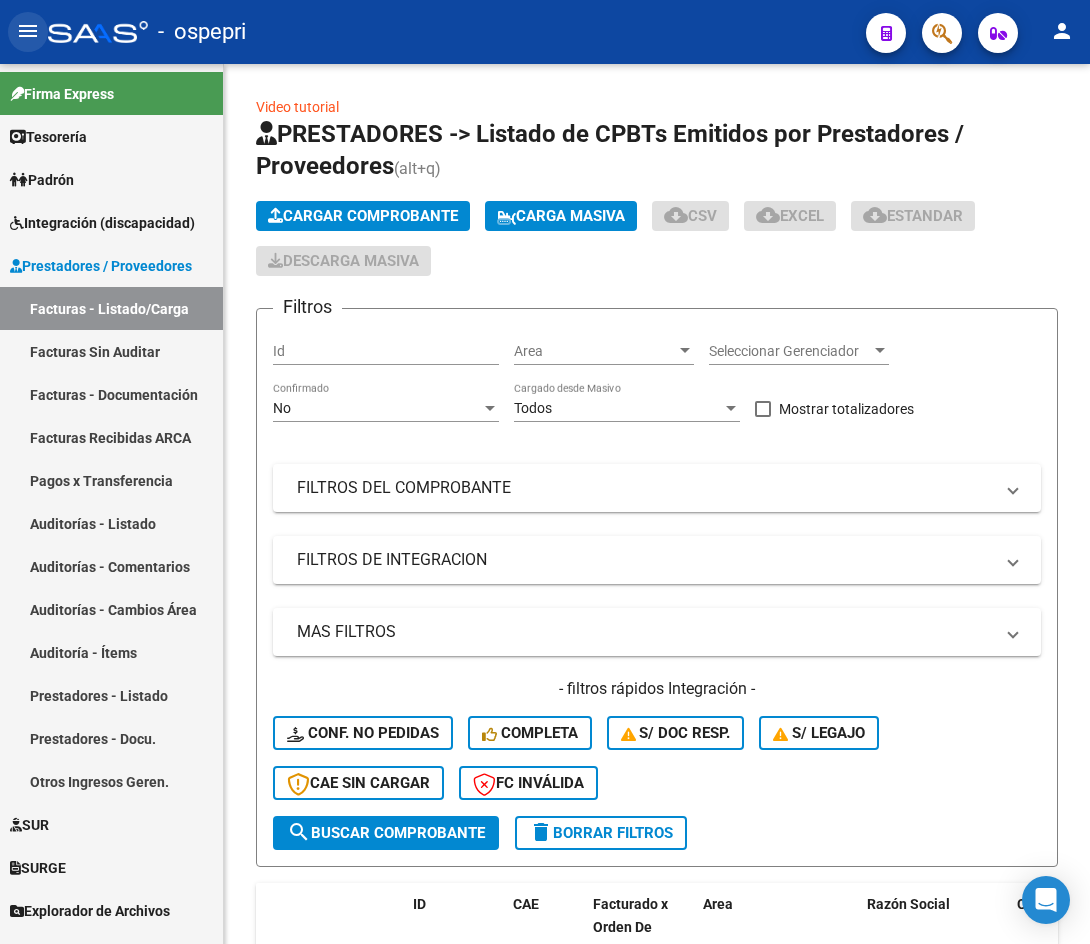 click on "menu" 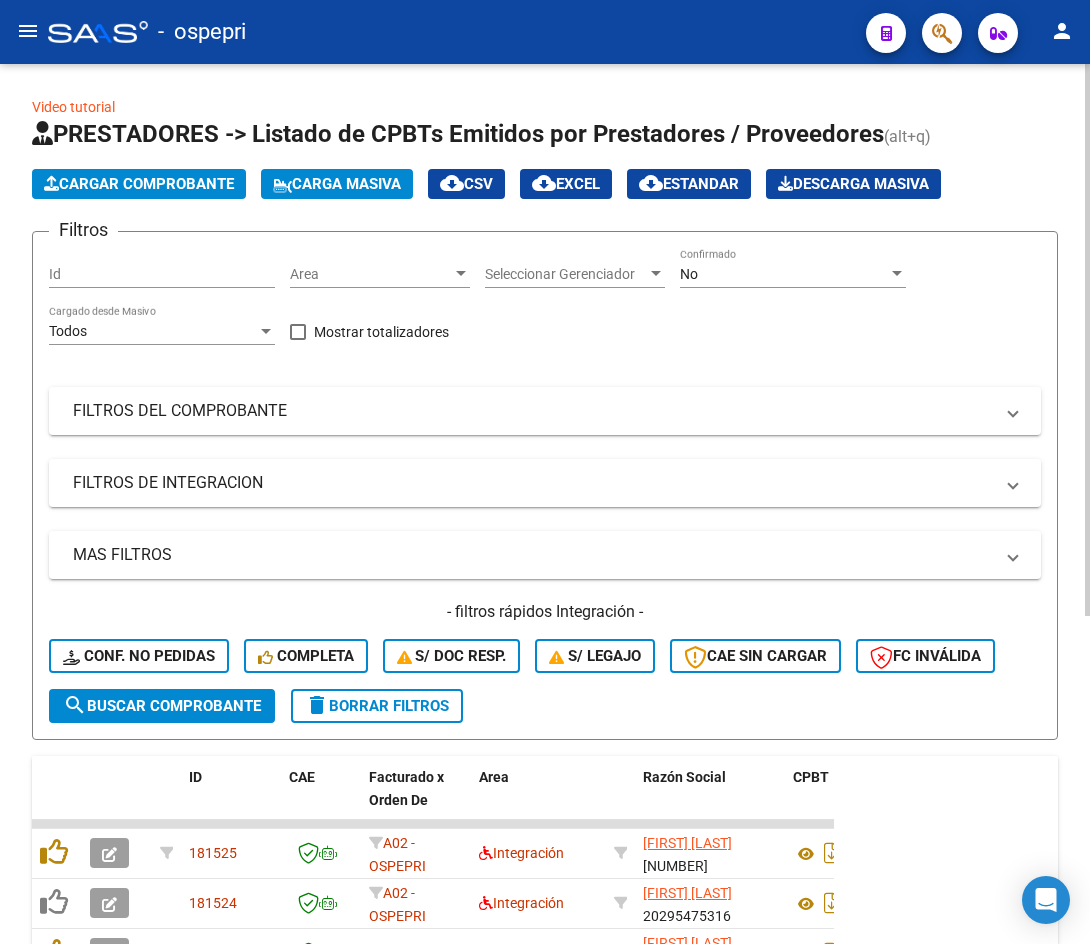 click on "Area Area" 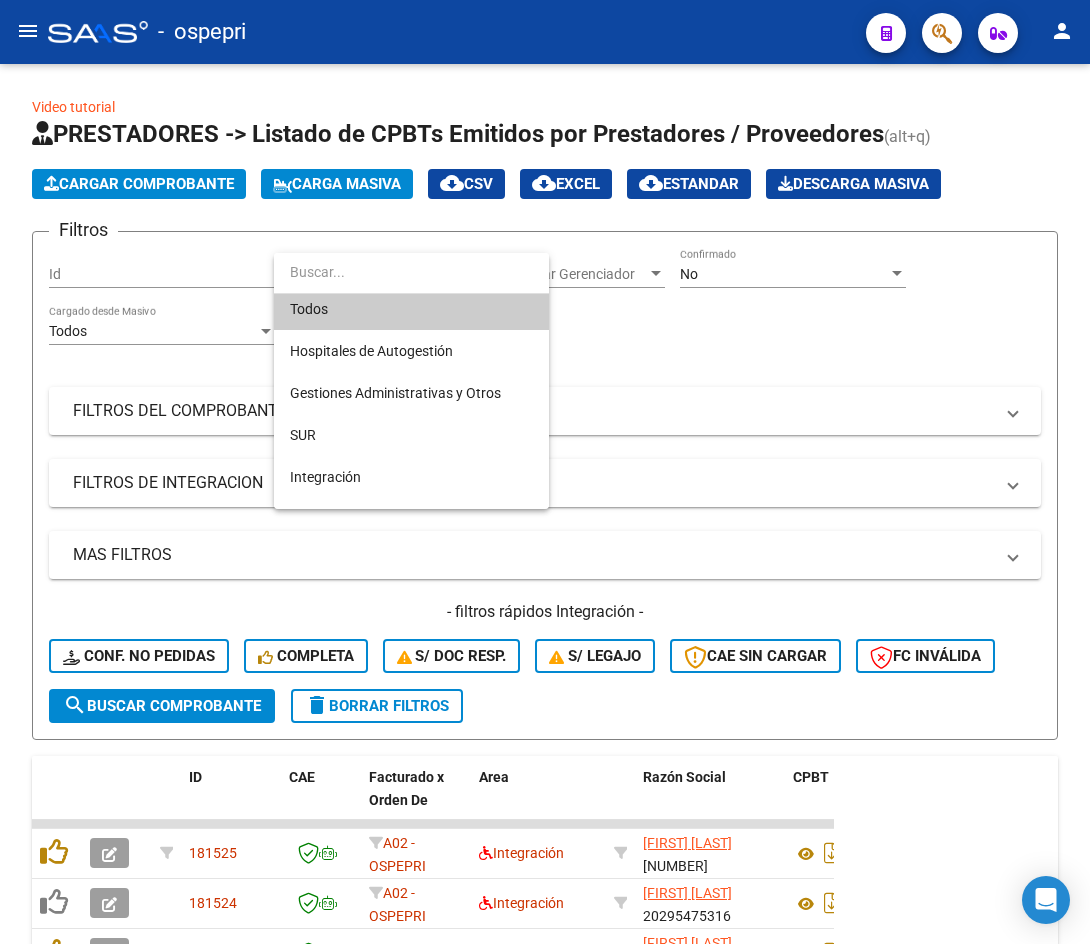 scroll, scrollTop: 6, scrollLeft: 0, axis: vertical 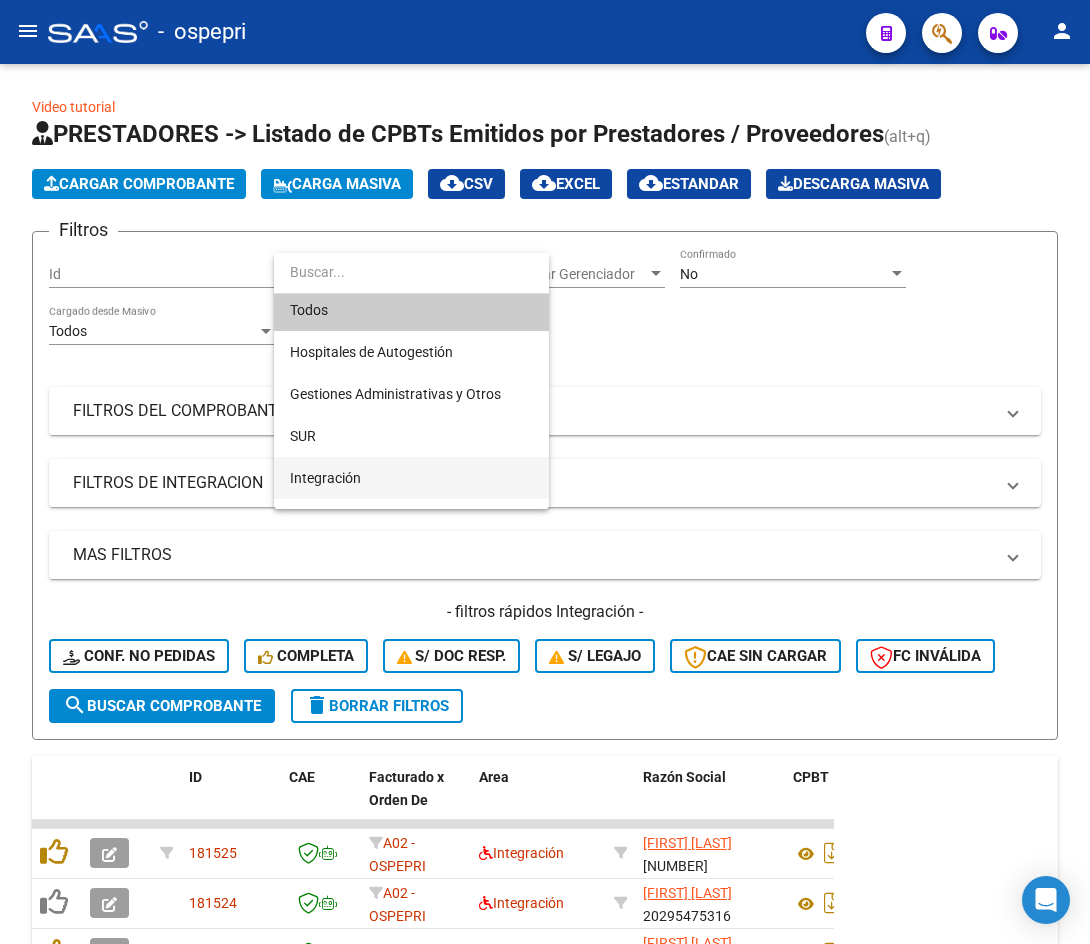 click on "Integración" at bounding box center [411, 478] 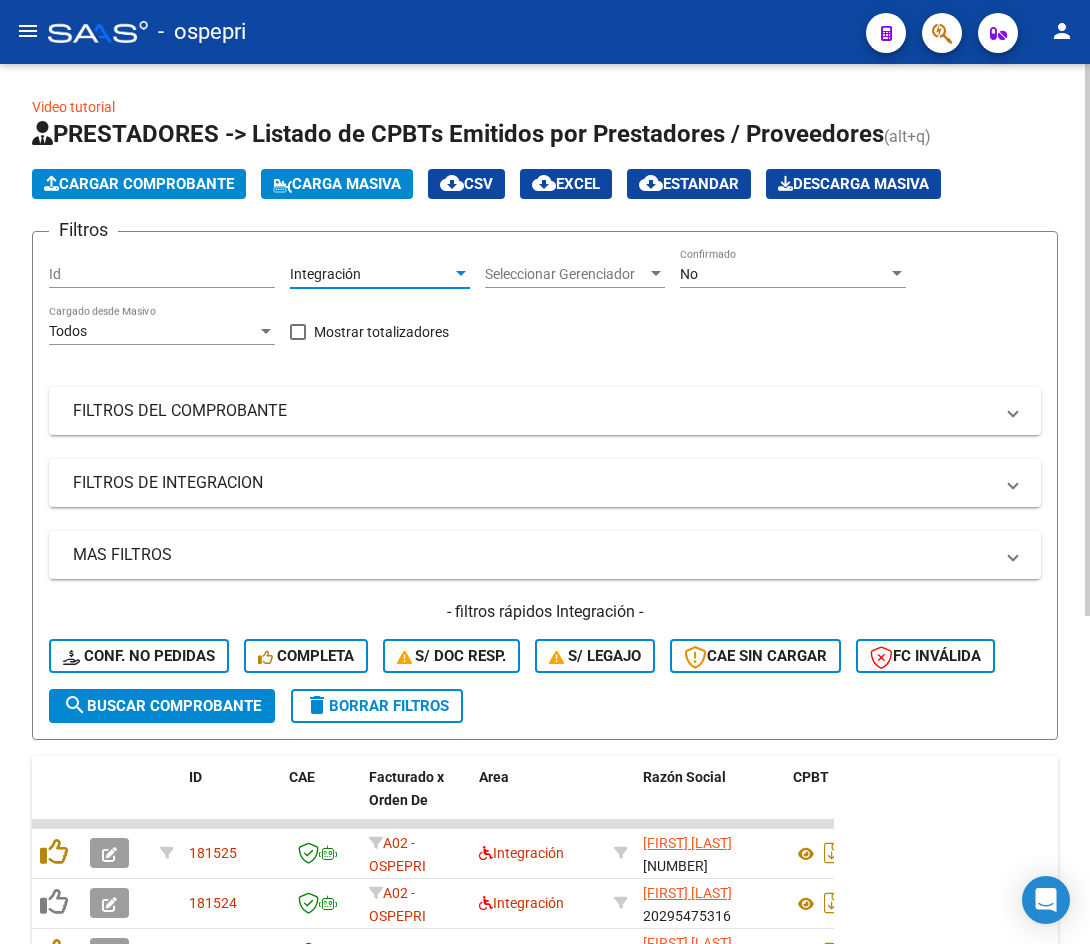 click on "search  Buscar Comprobante" 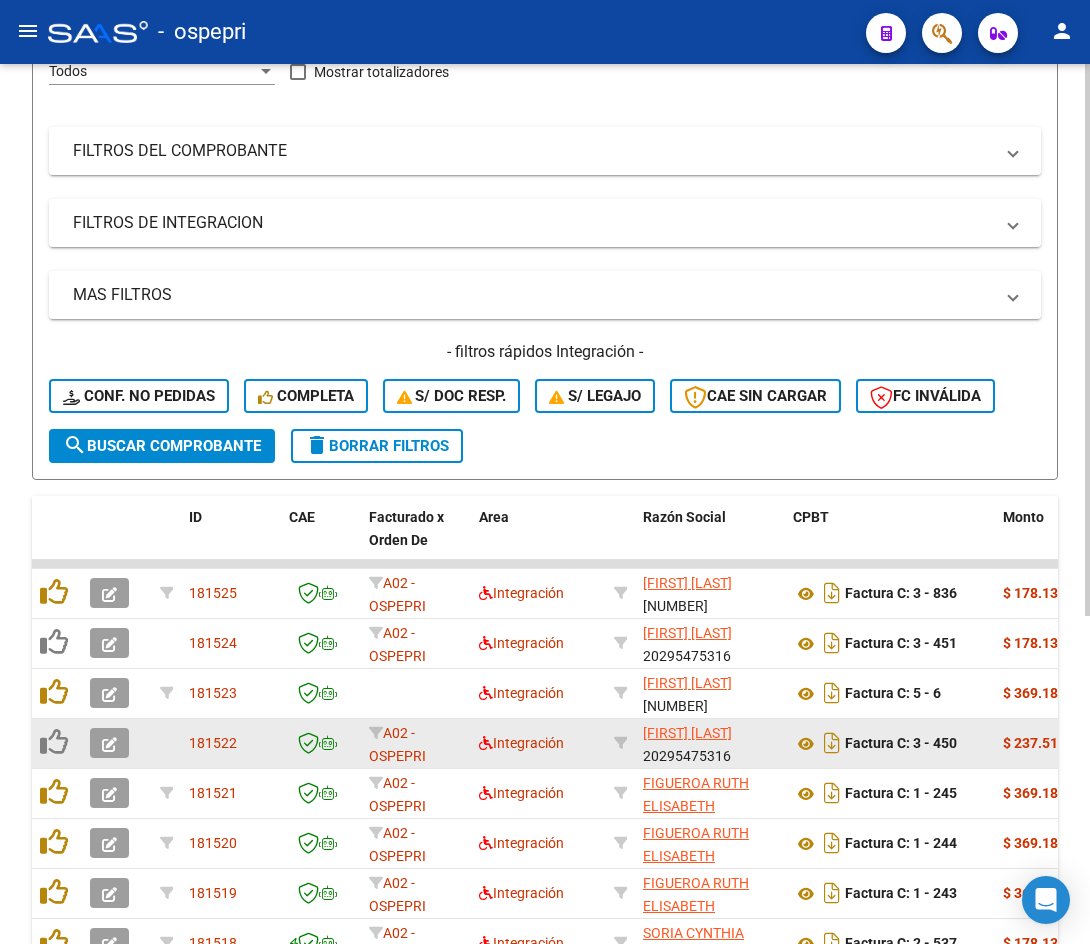 scroll, scrollTop: 522, scrollLeft: 0, axis: vertical 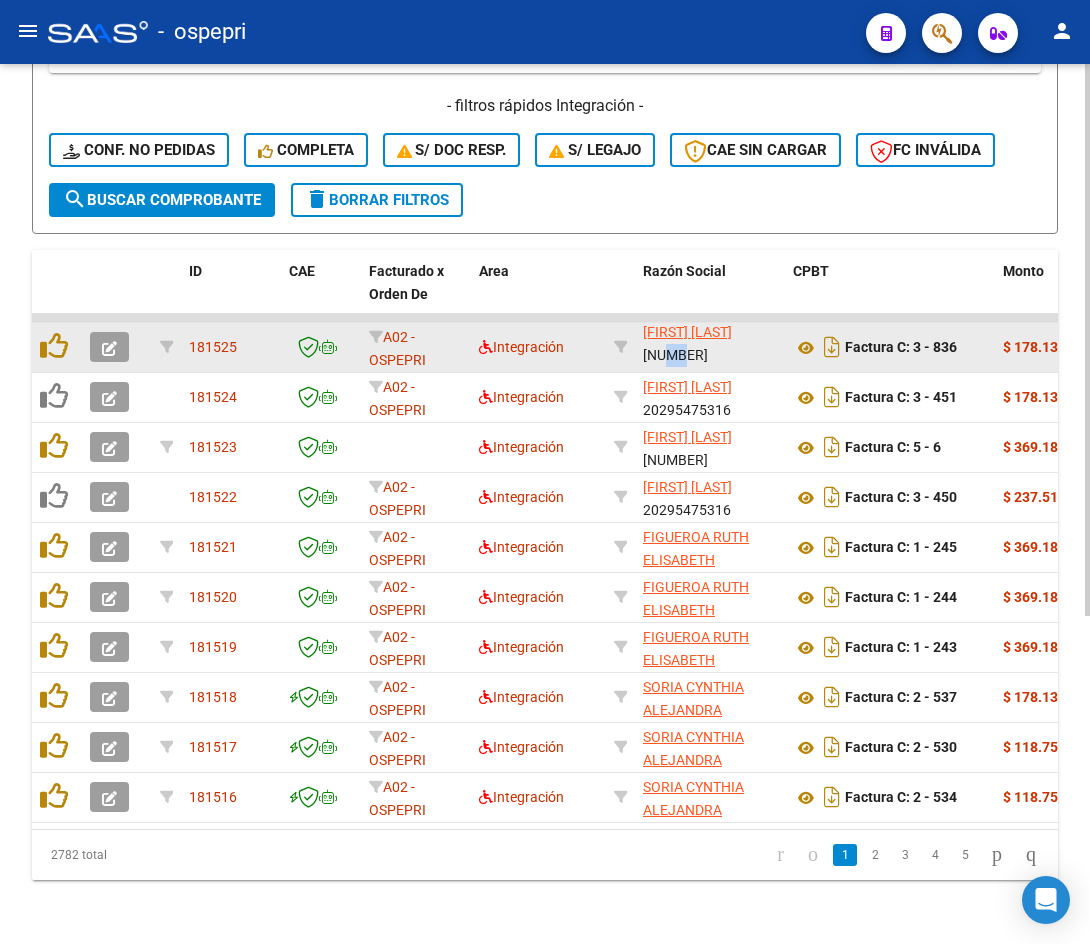 drag, startPoint x: 651, startPoint y: 339, endPoint x: 741, endPoint y: 340, distance: 90.005554 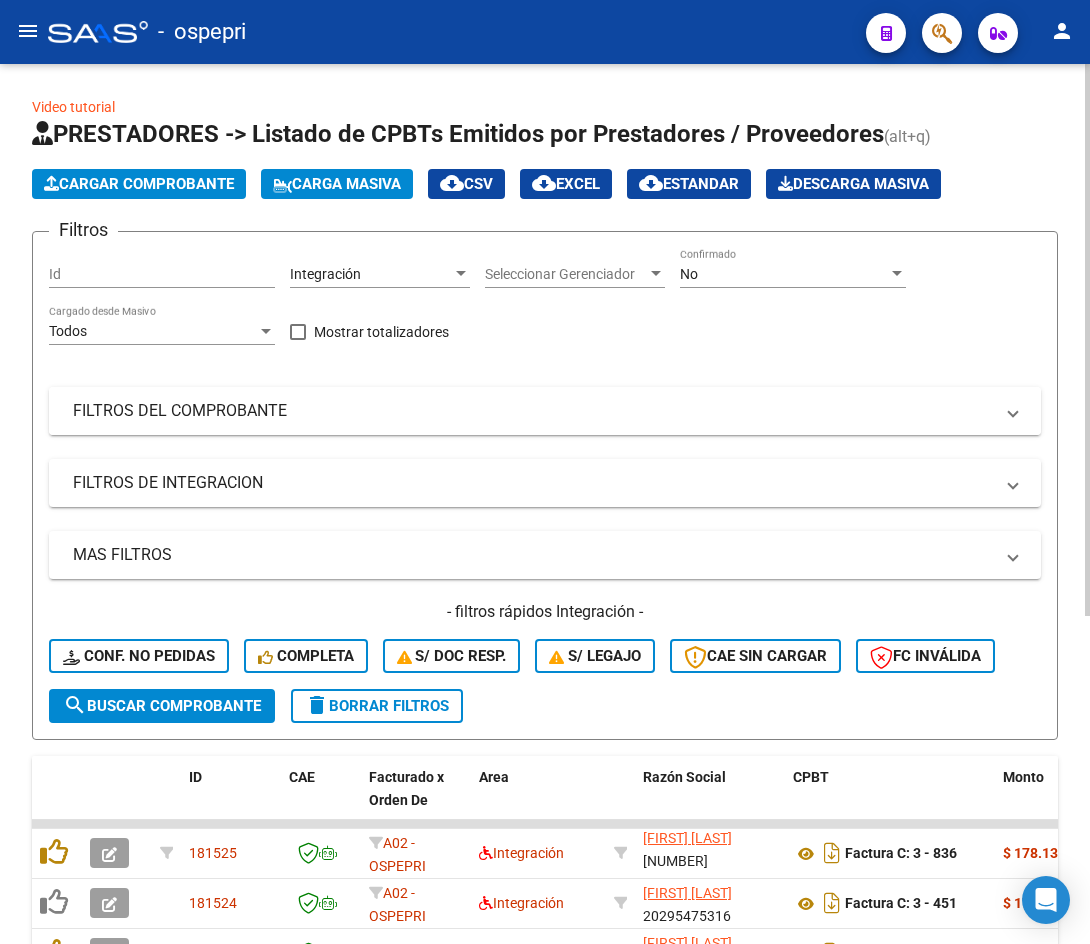 click on "FILTROS DEL COMPROBANTE" at bounding box center [533, 411] 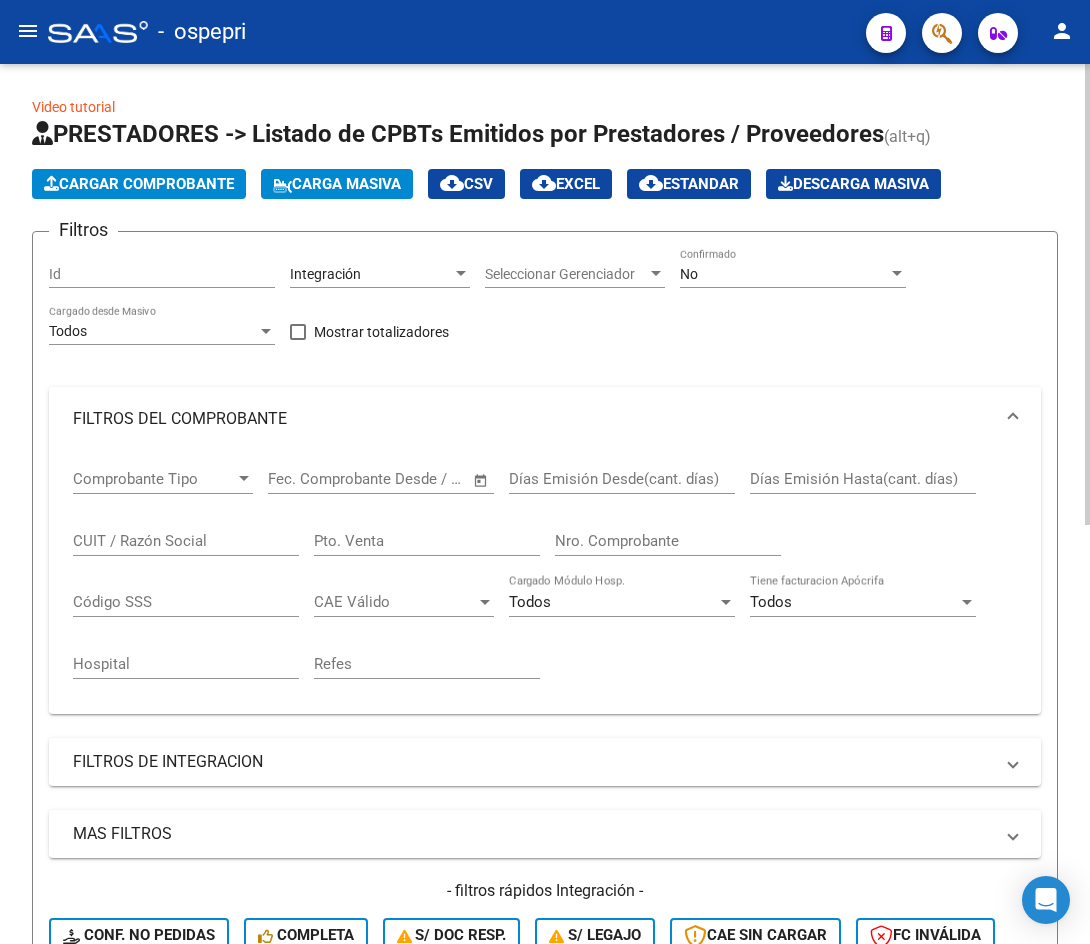 click on "CUIT / Razón Social" at bounding box center (186, 541) 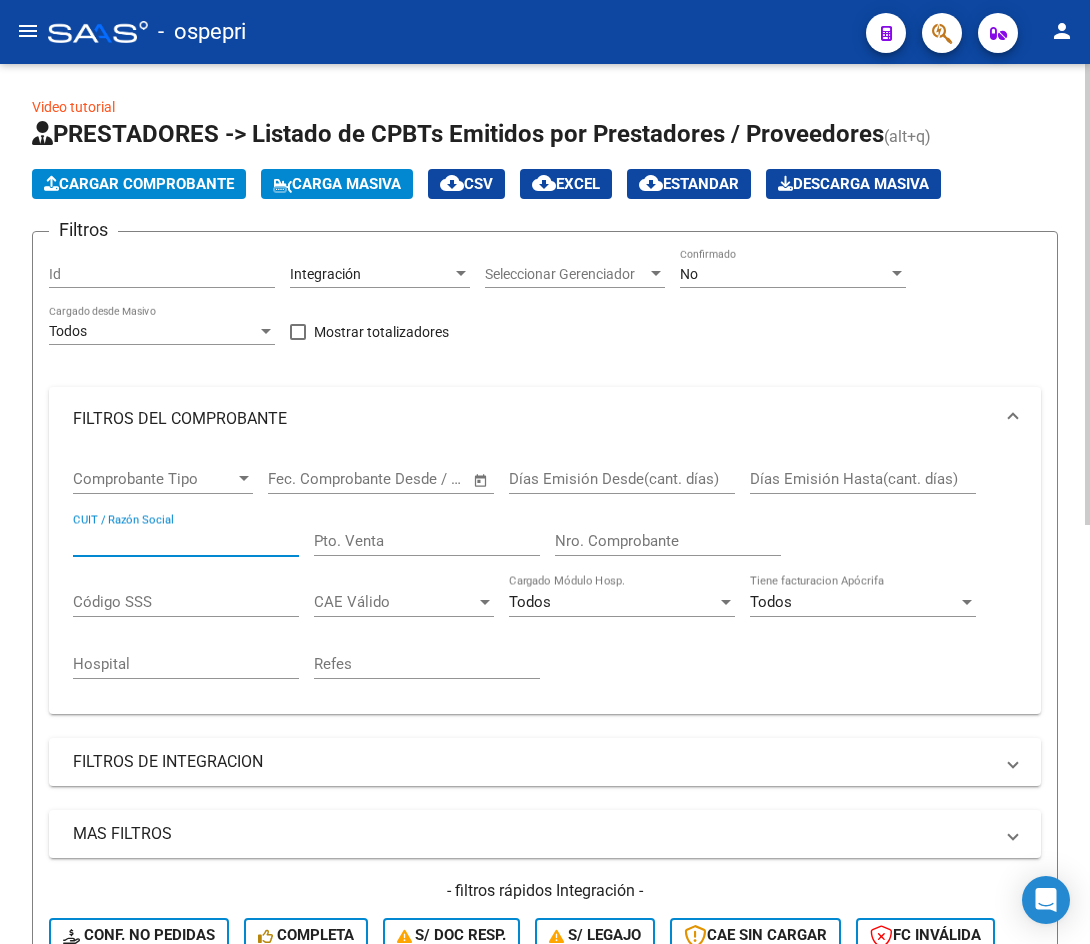 paste on "[PHONE]" 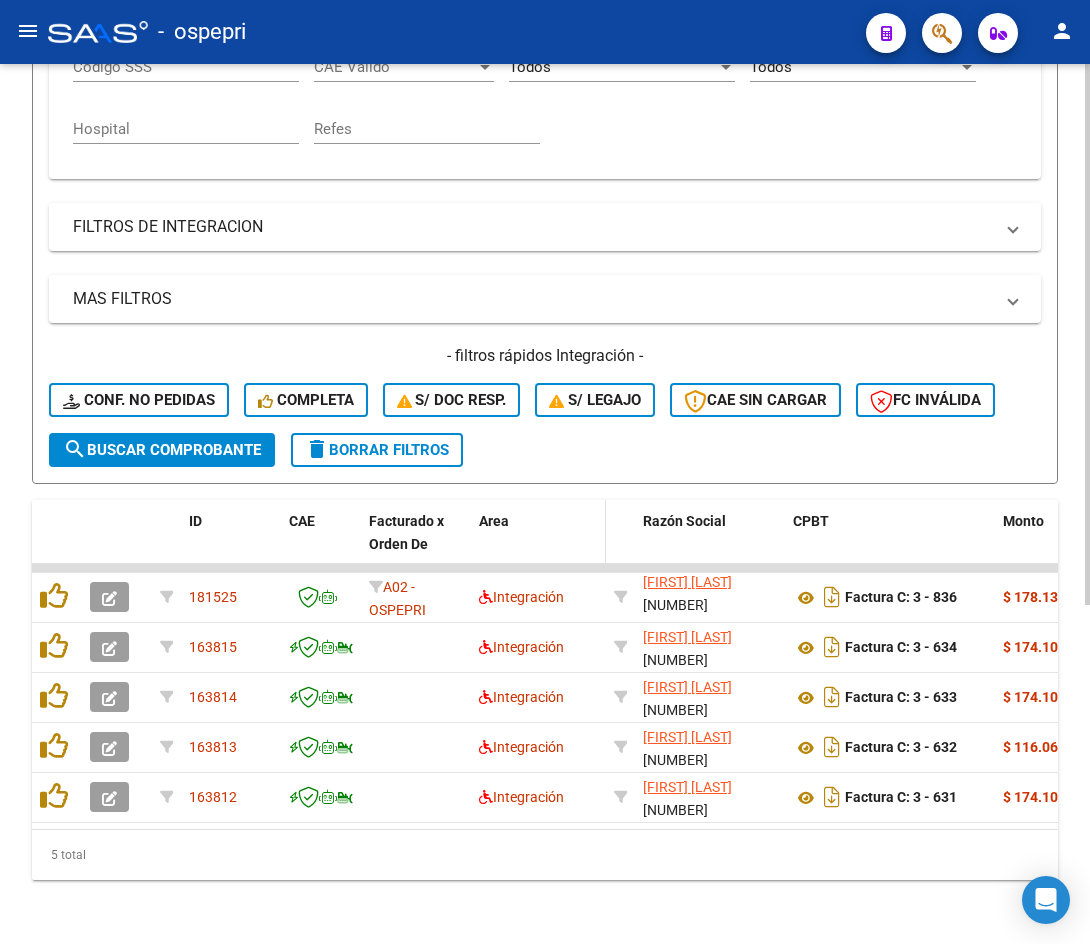 scroll, scrollTop: 551, scrollLeft: 0, axis: vertical 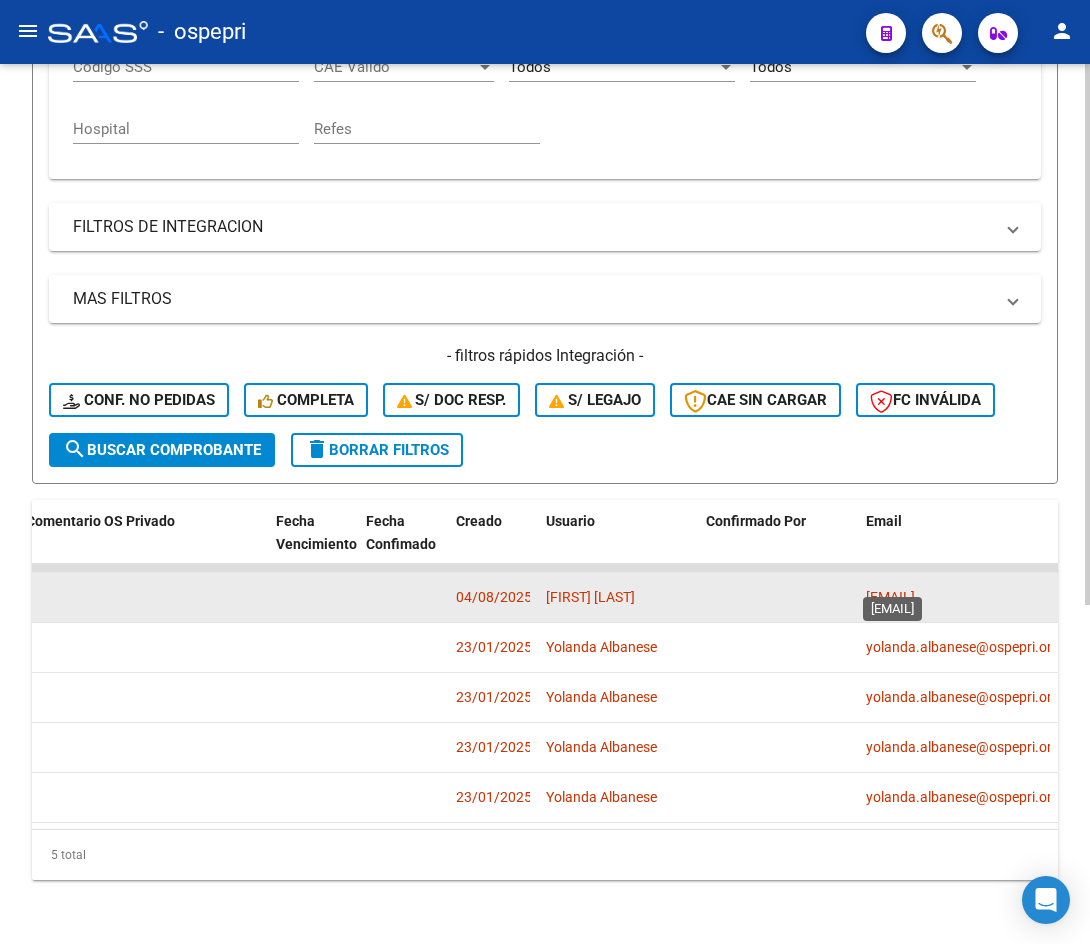 type on "[PHONE]" 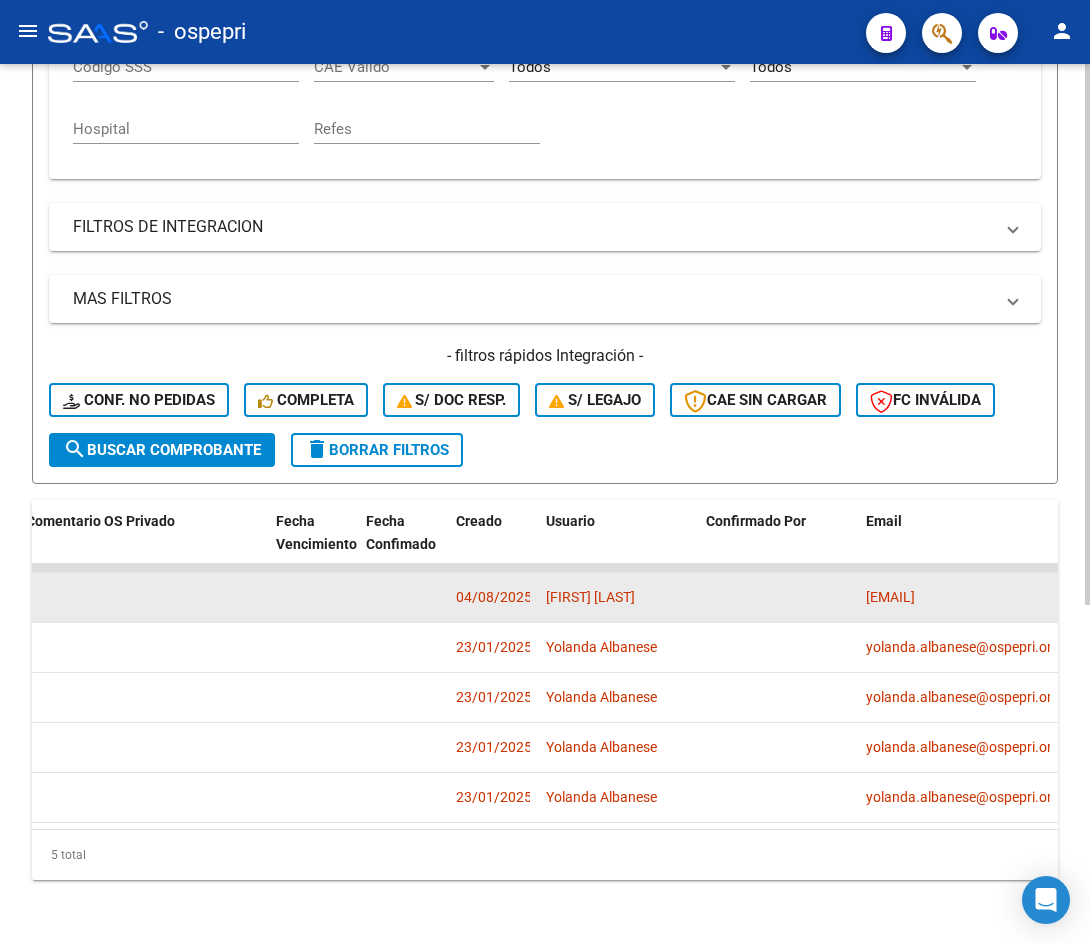 copy on "[EMAIL]" 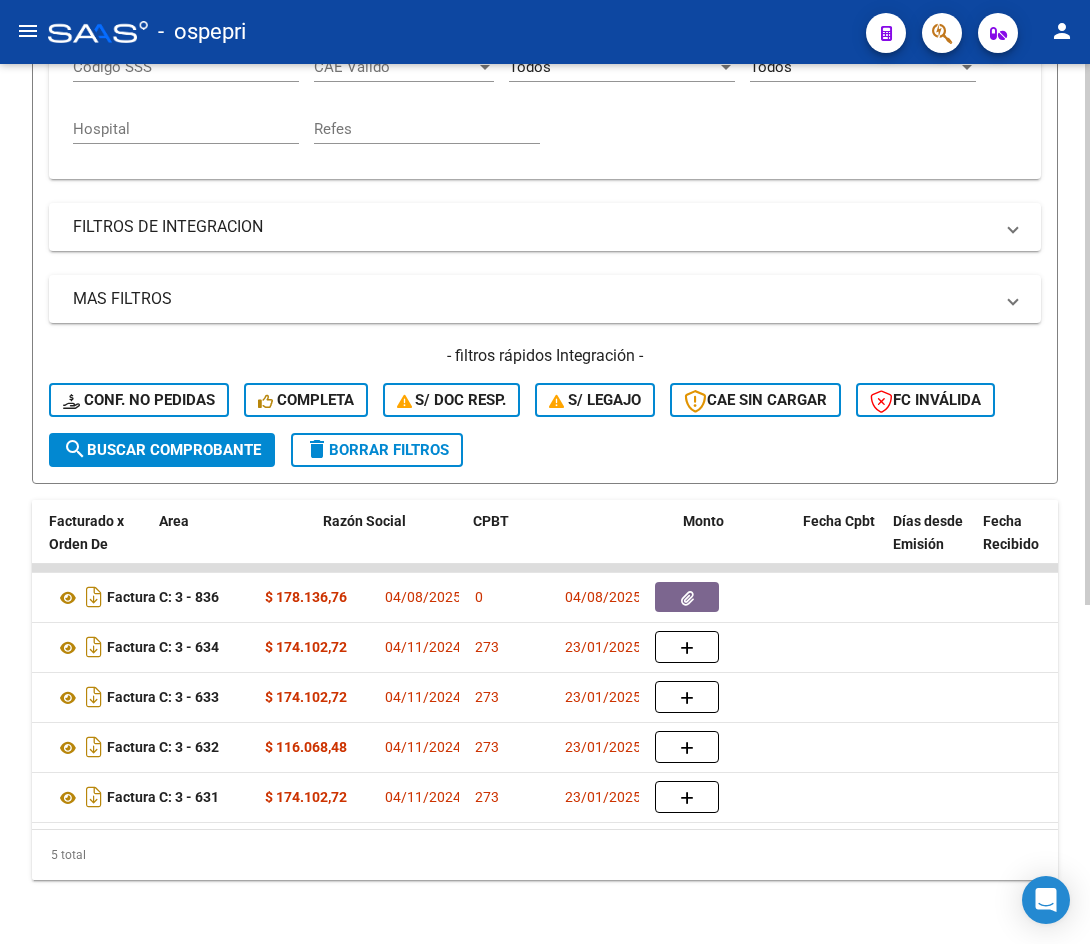 scroll, scrollTop: 0, scrollLeft: 0, axis: both 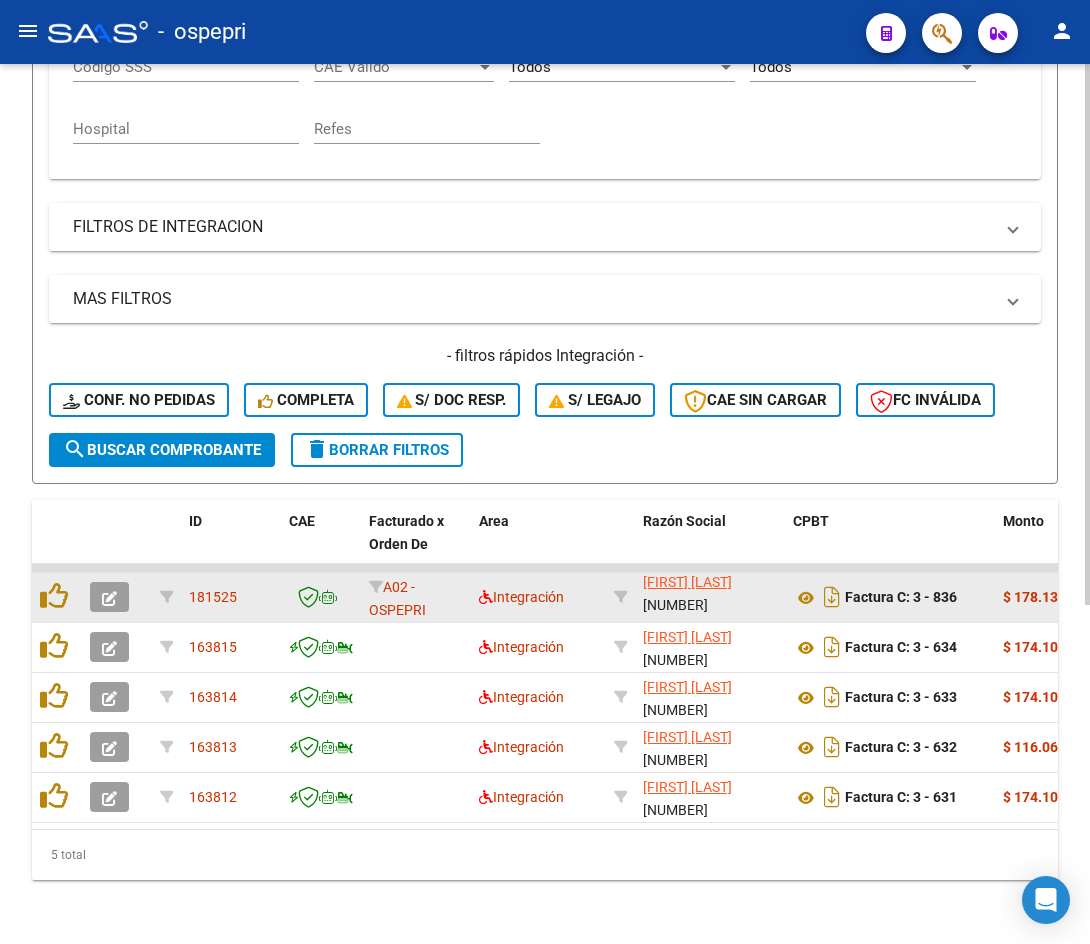 click 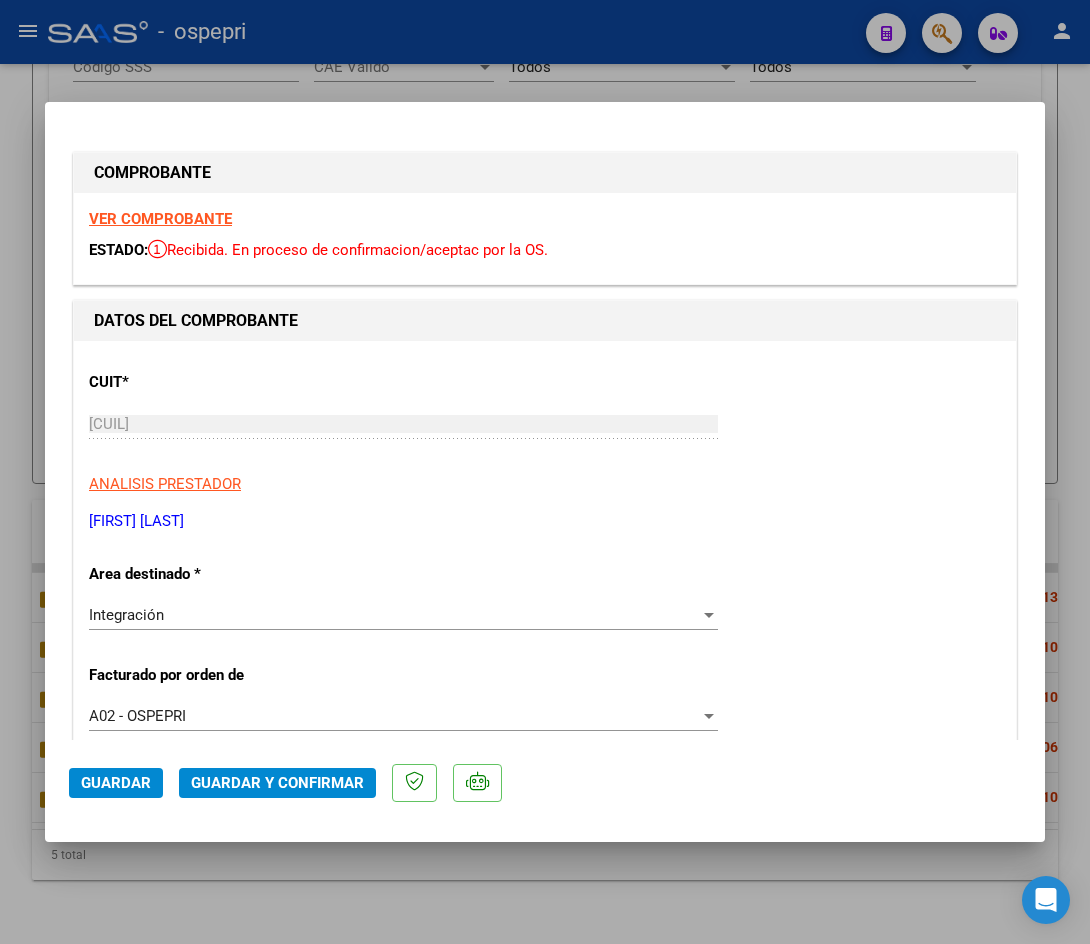 click on "VER COMPROBANTE" at bounding box center (160, 219) 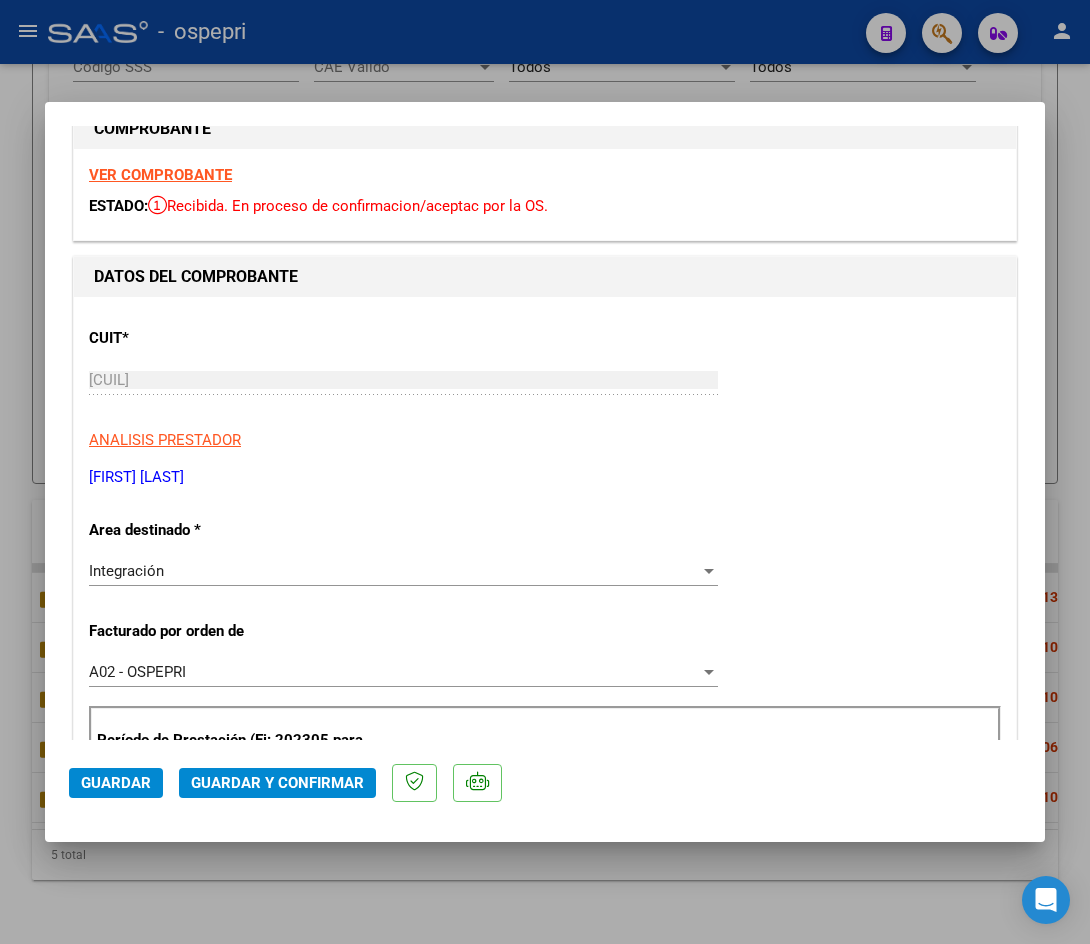 scroll, scrollTop: 0, scrollLeft: 0, axis: both 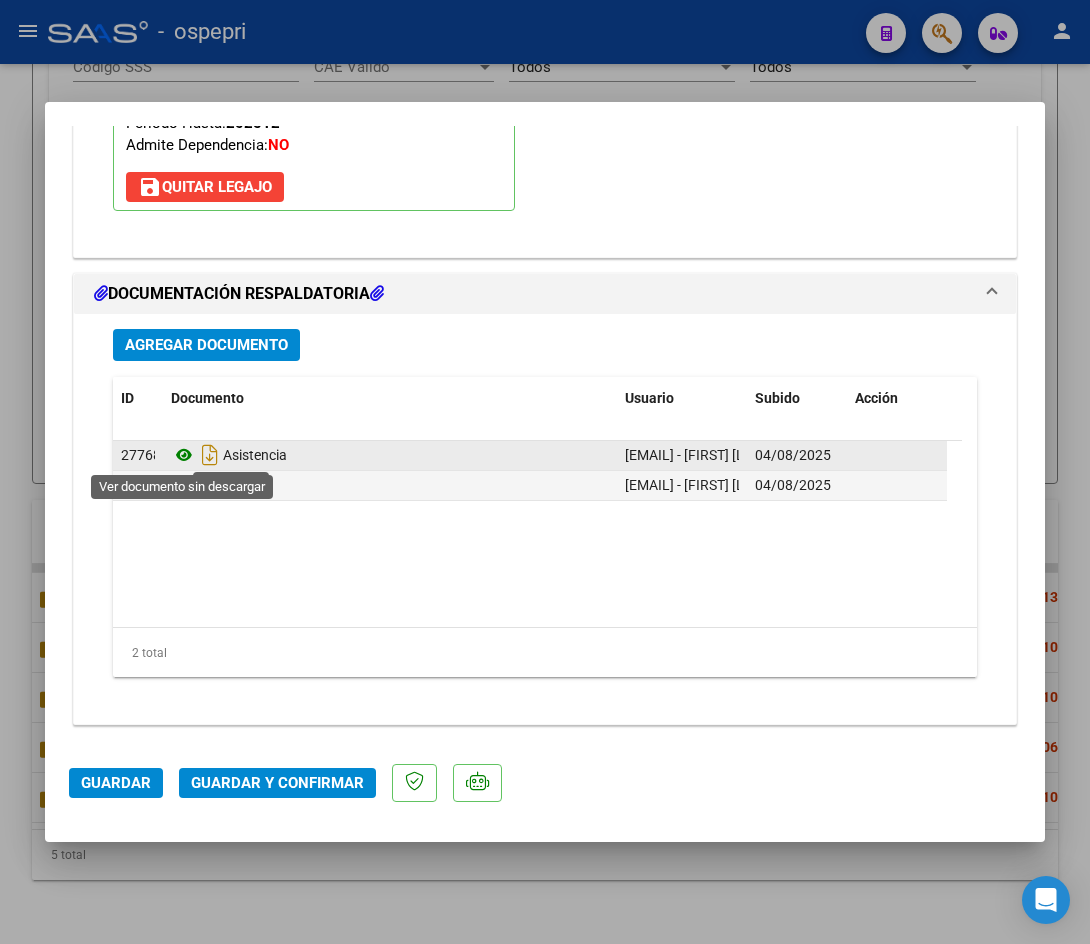 click 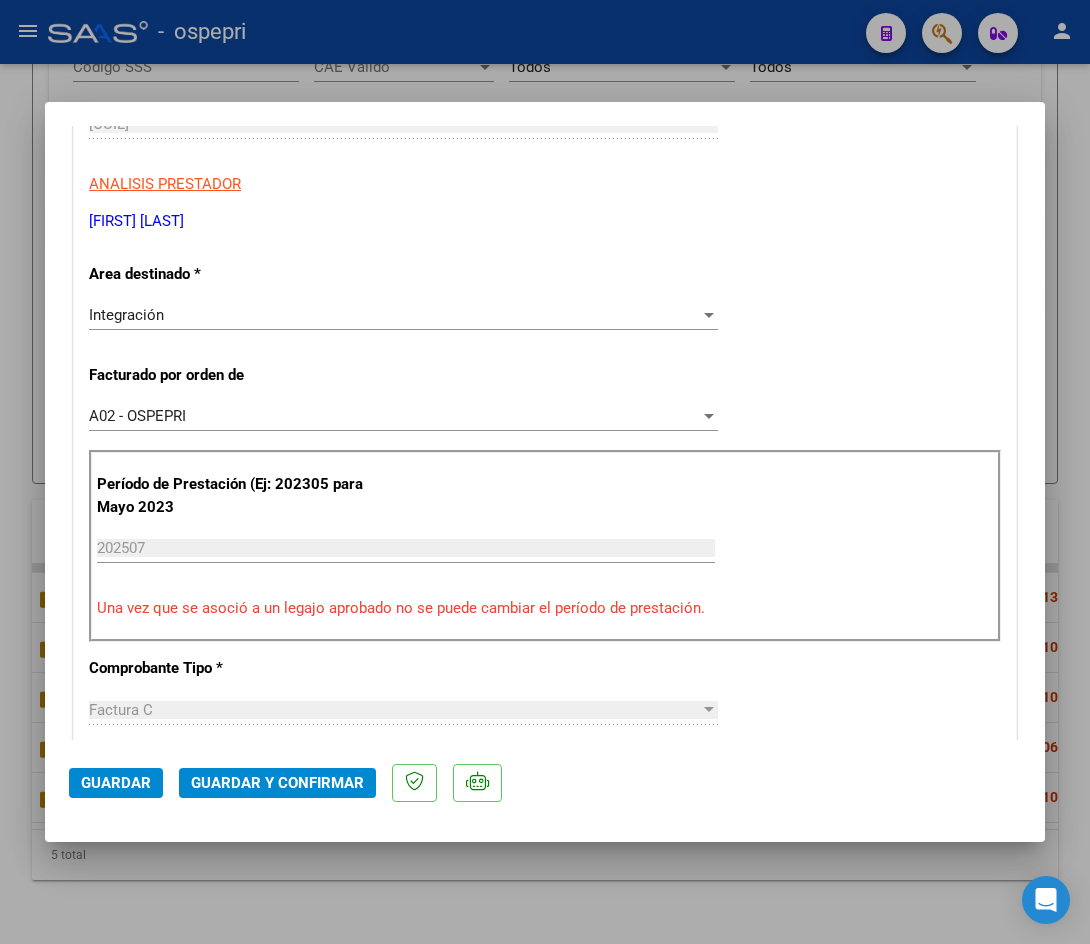 scroll, scrollTop: 0, scrollLeft: 0, axis: both 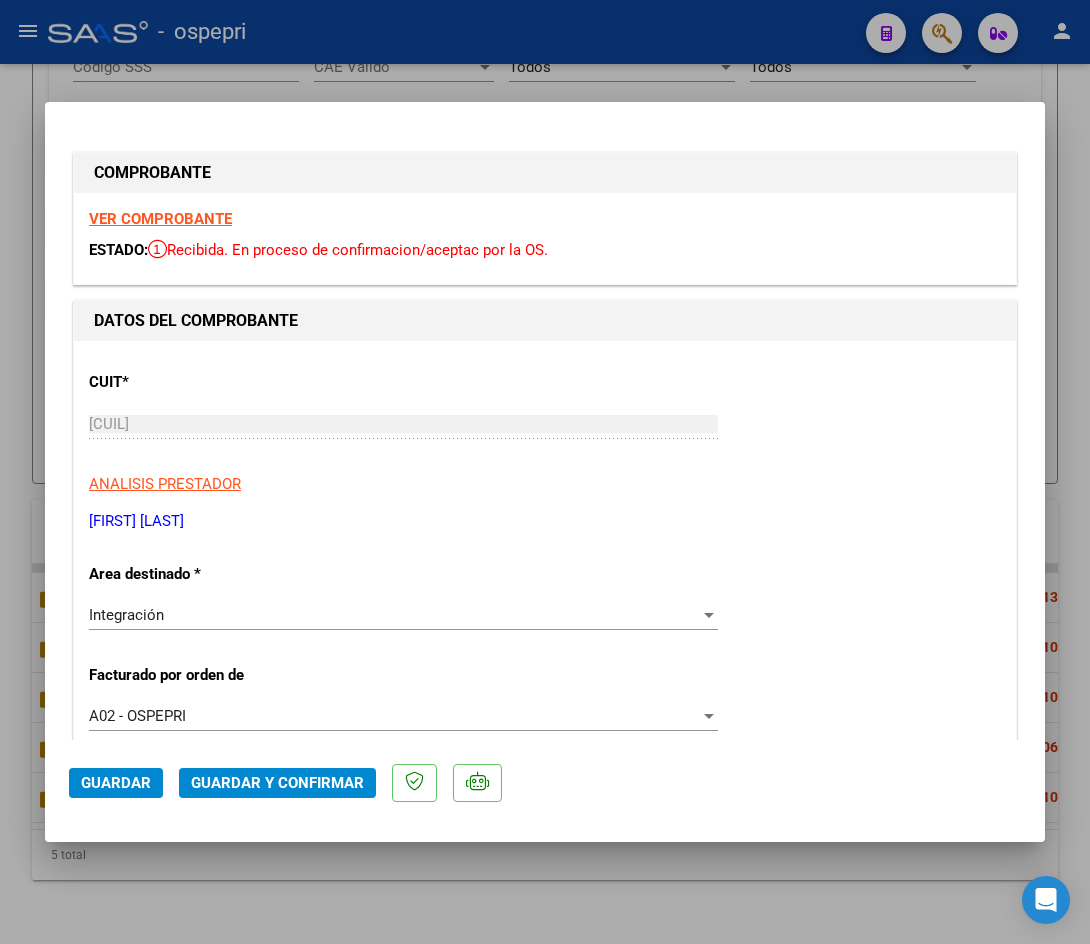 click on "Guardar y Confirmar" 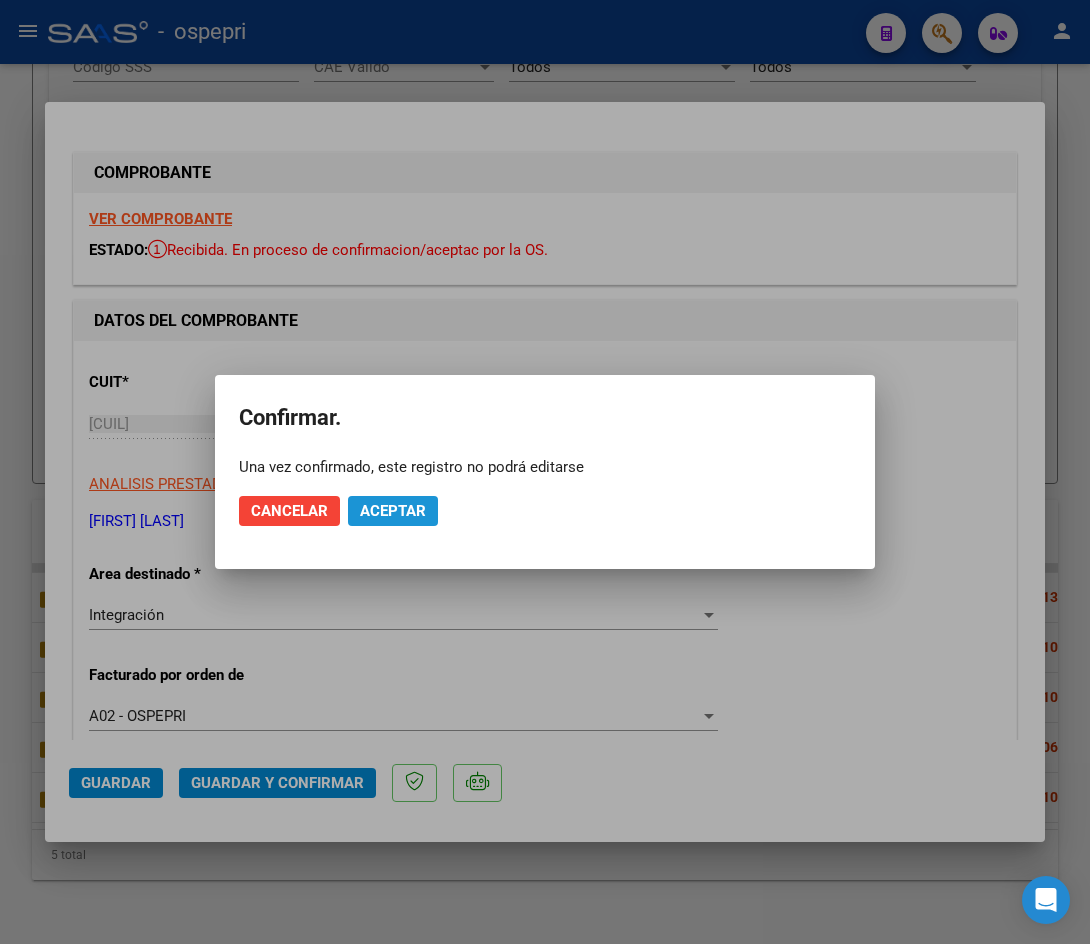 click on "Aceptar" 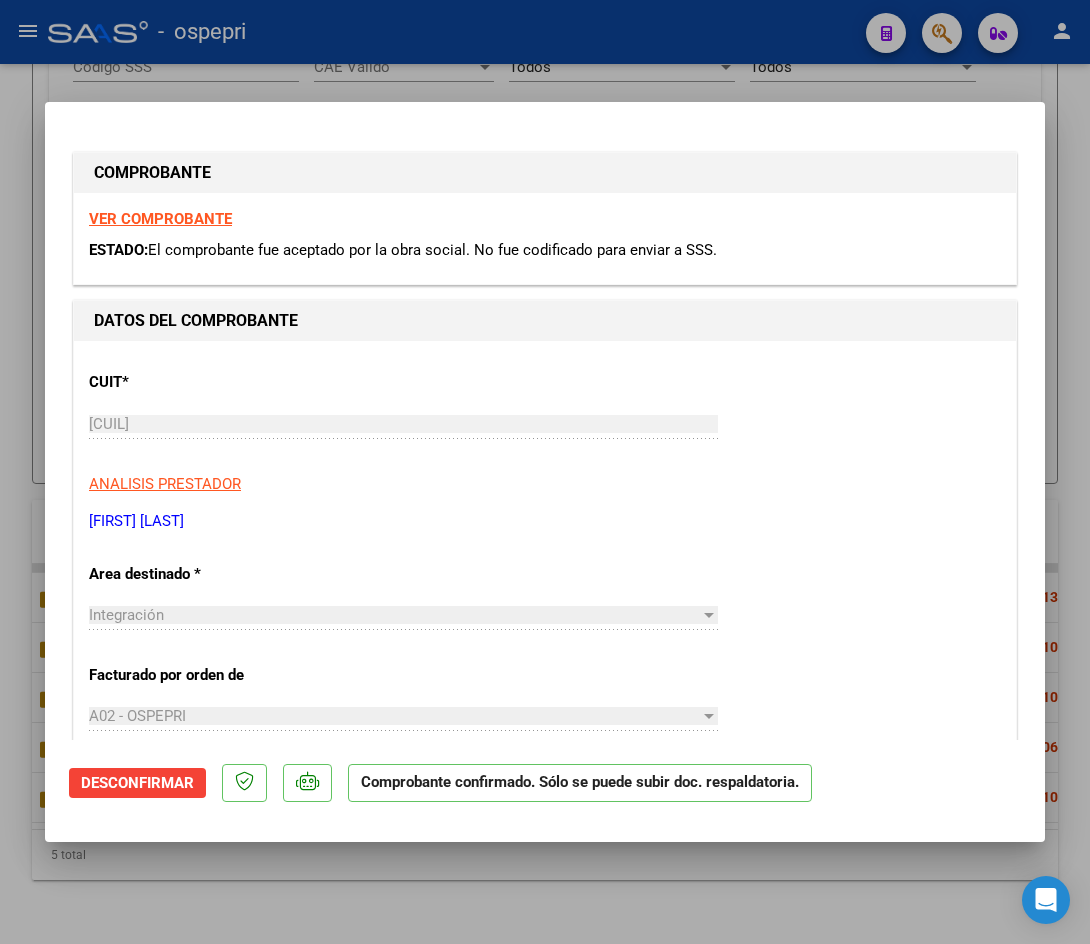type 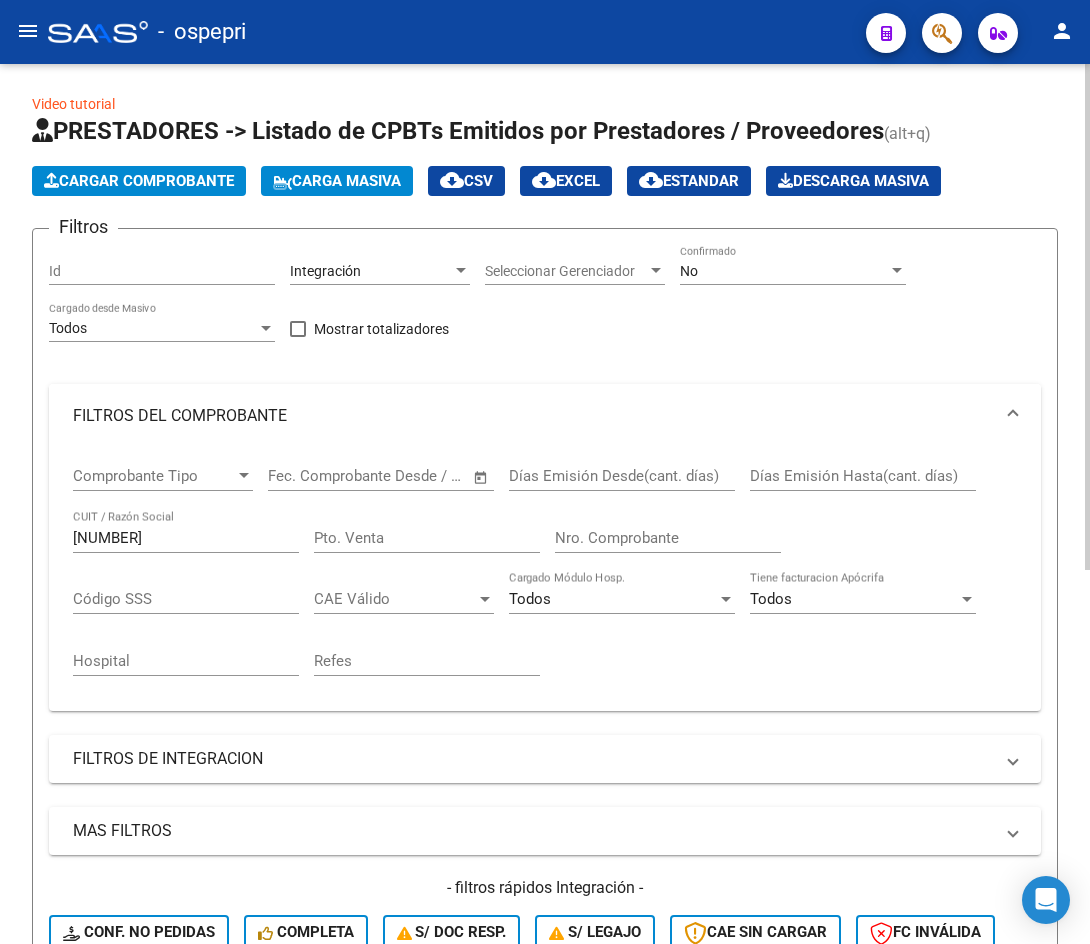 scroll, scrollTop: 0, scrollLeft: 0, axis: both 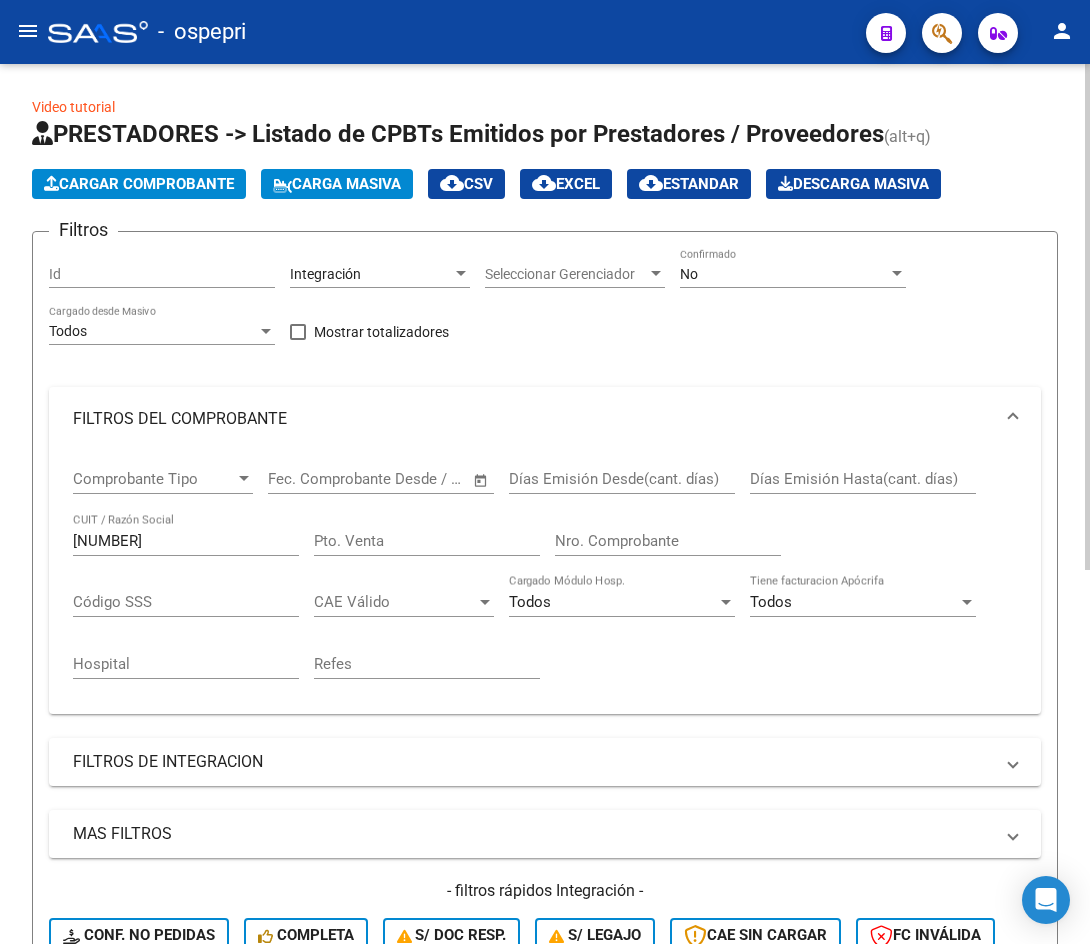 click on "No" at bounding box center [784, 274] 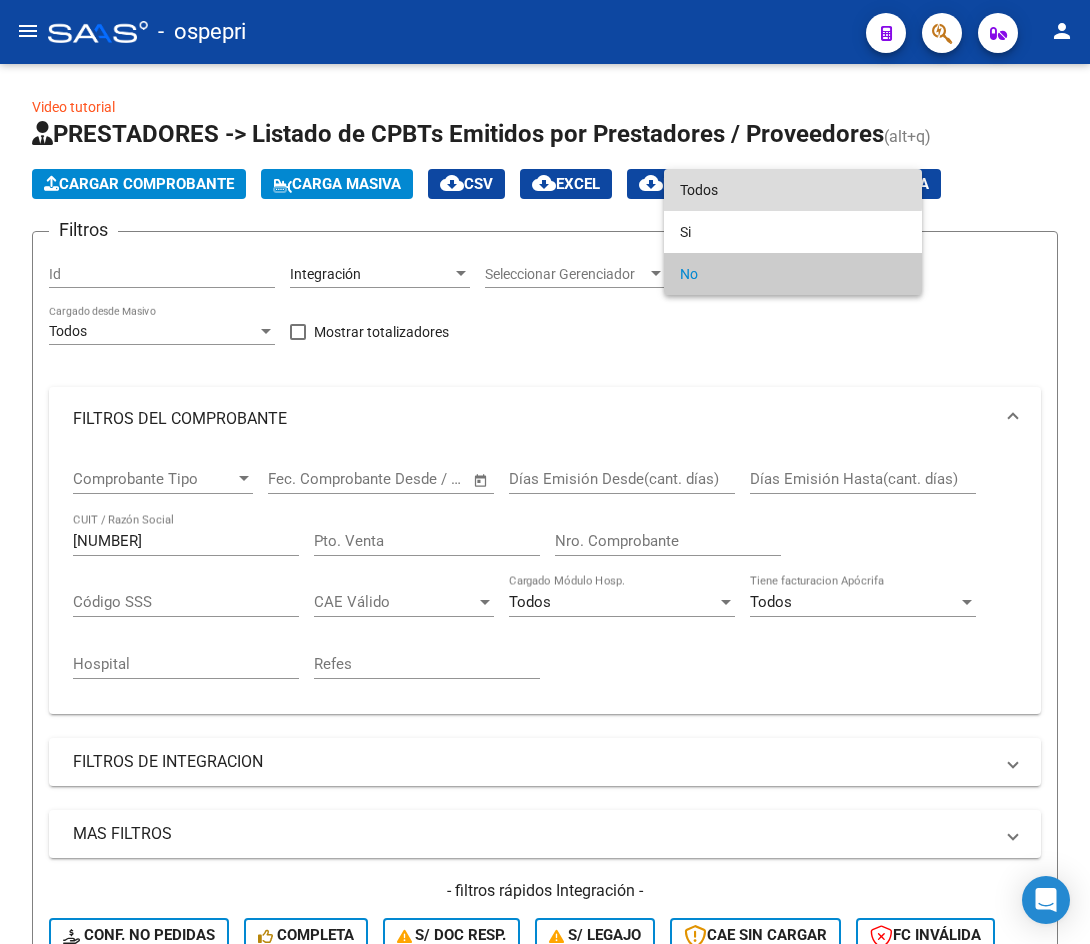 click on "Todos" at bounding box center (793, 190) 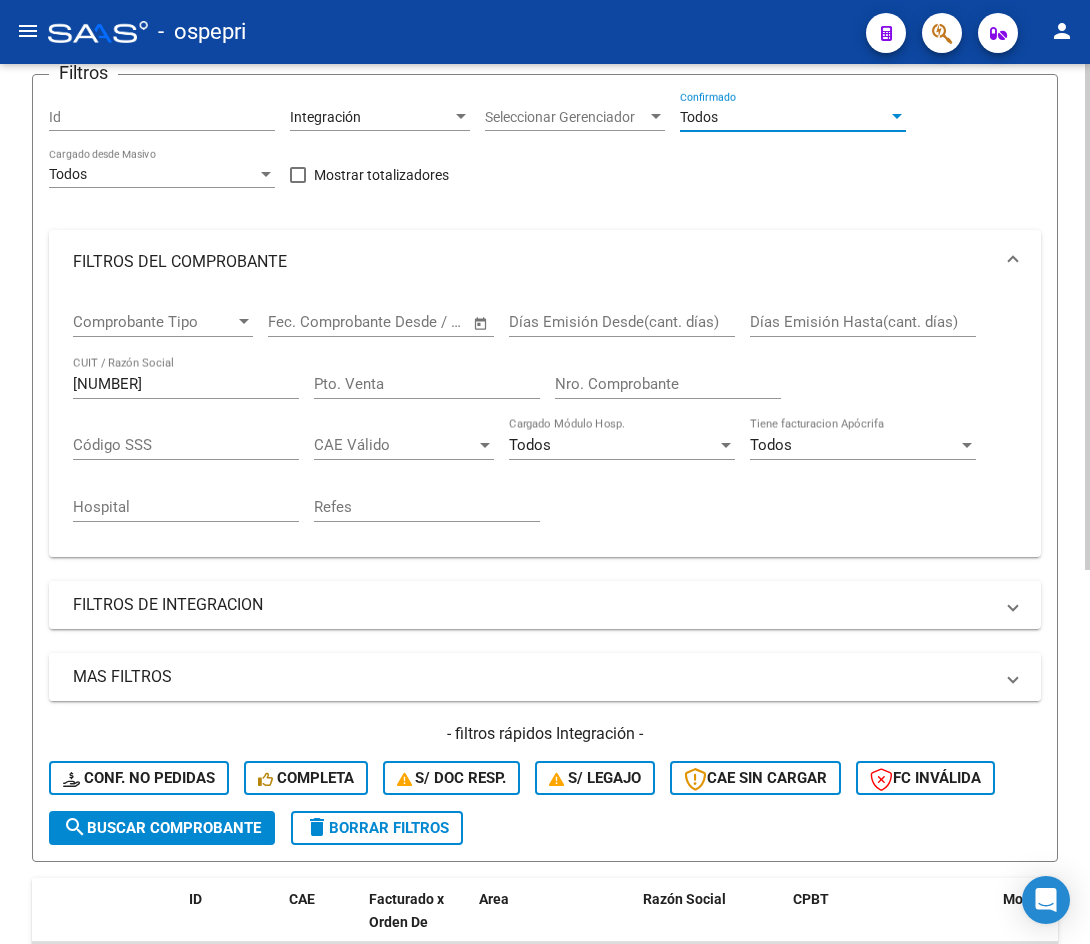 scroll, scrollTop: 400, scrollLeft: 0, axis: vertical 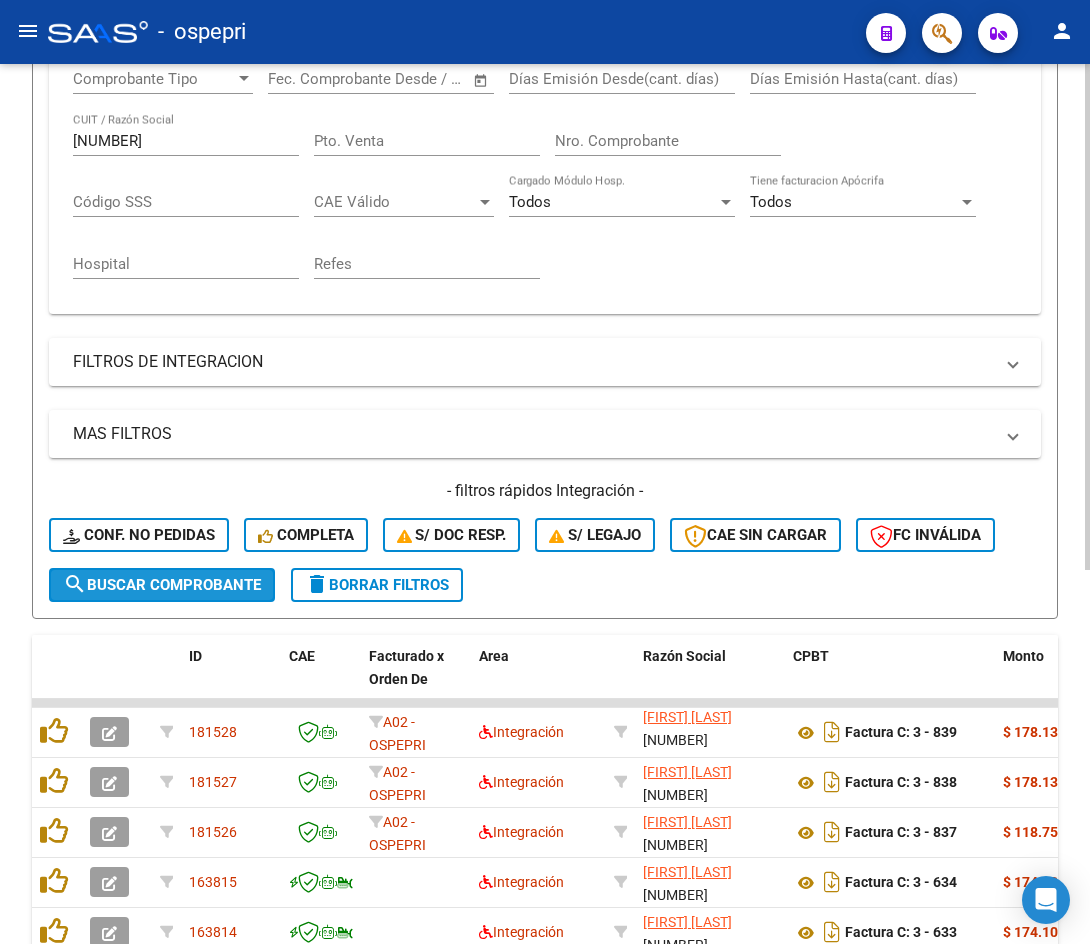click on "search  Buscar Comprobante" 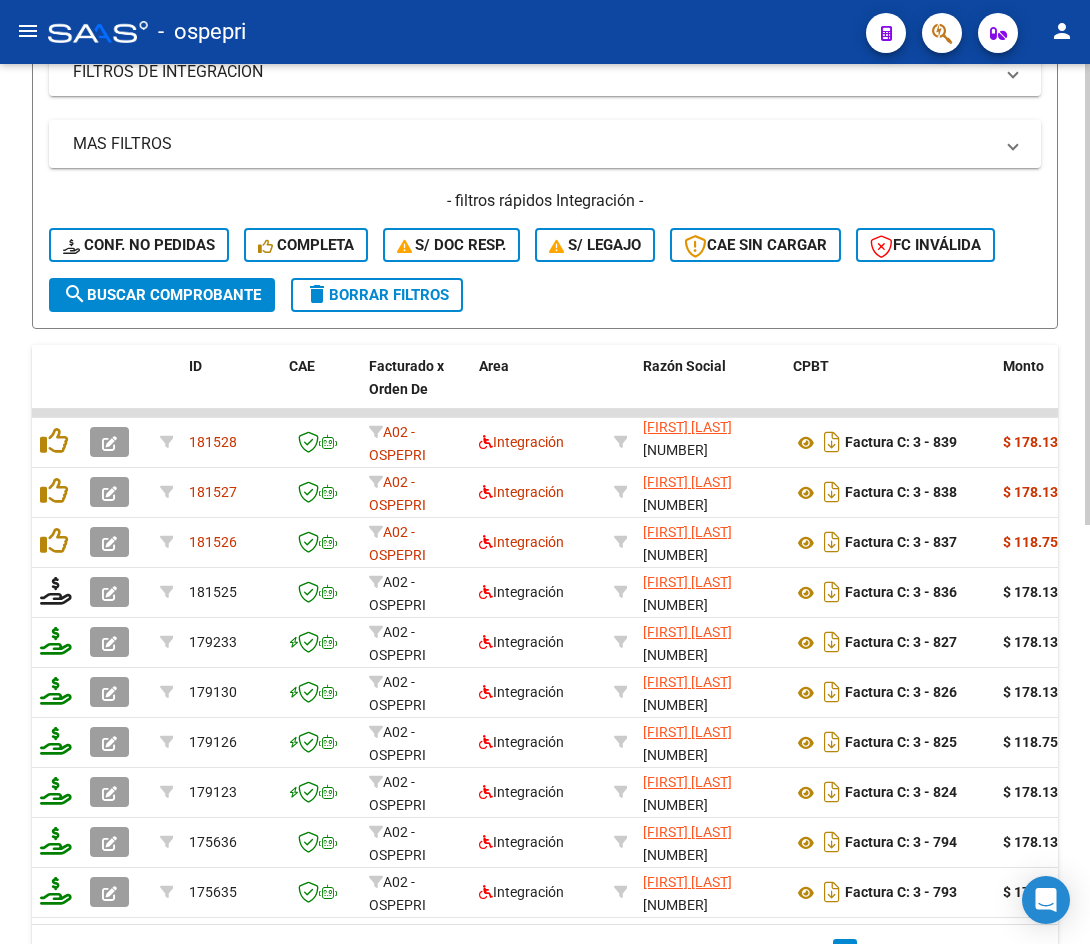 scroll, scrollTop: 700, scrollLeft: 0, axis: vertical 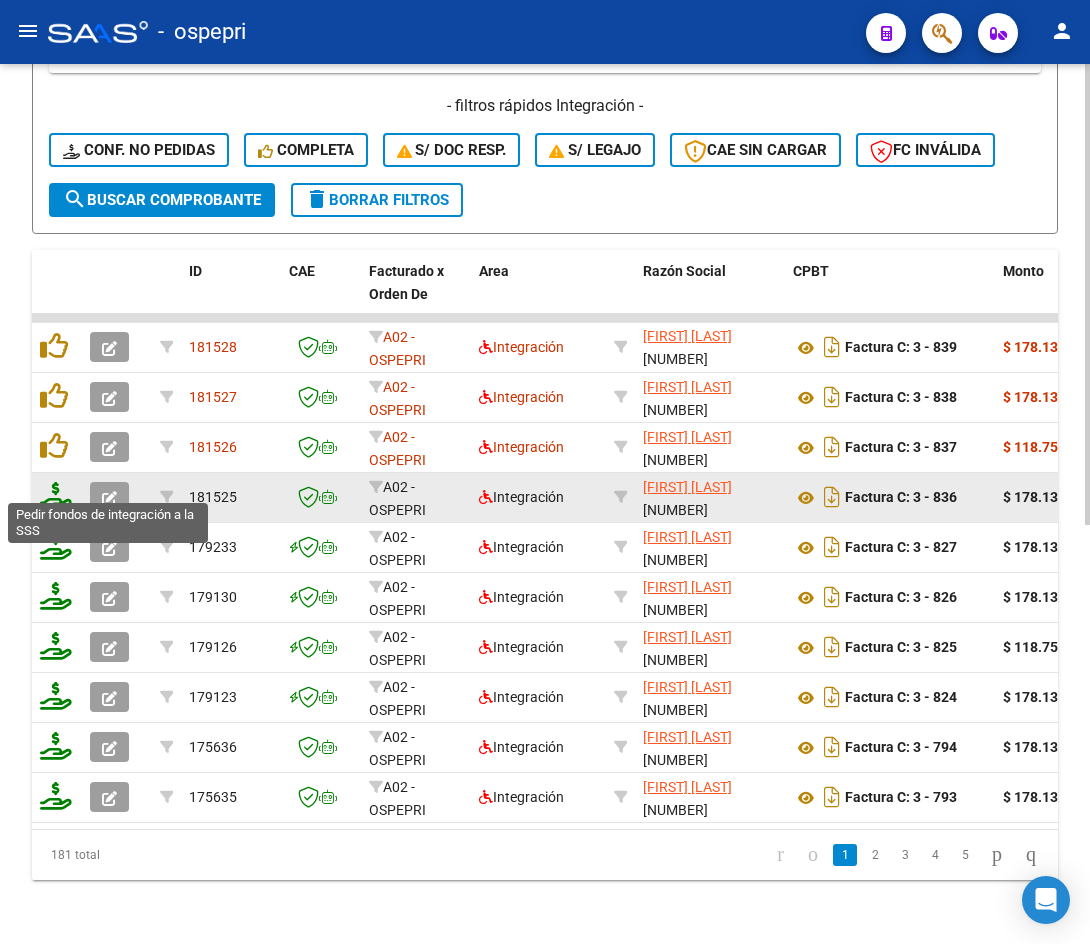 click 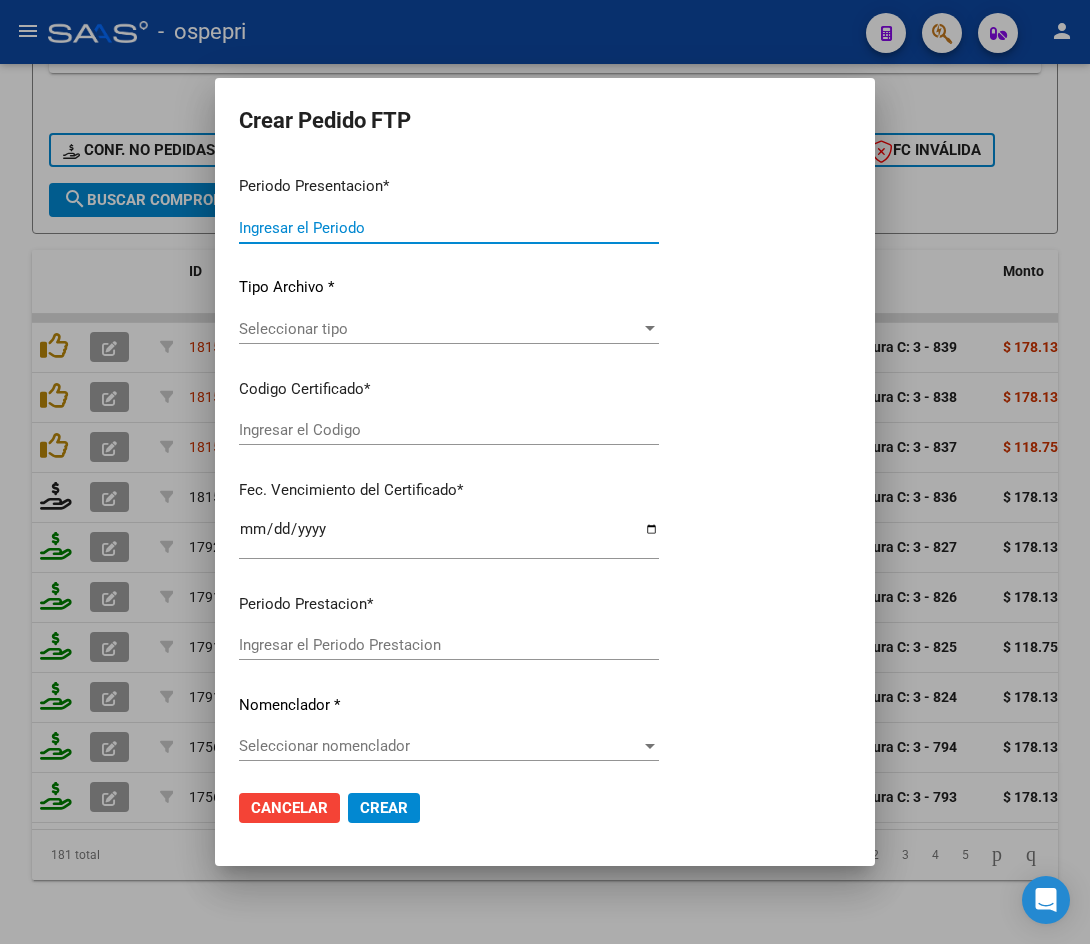 type on "202507" 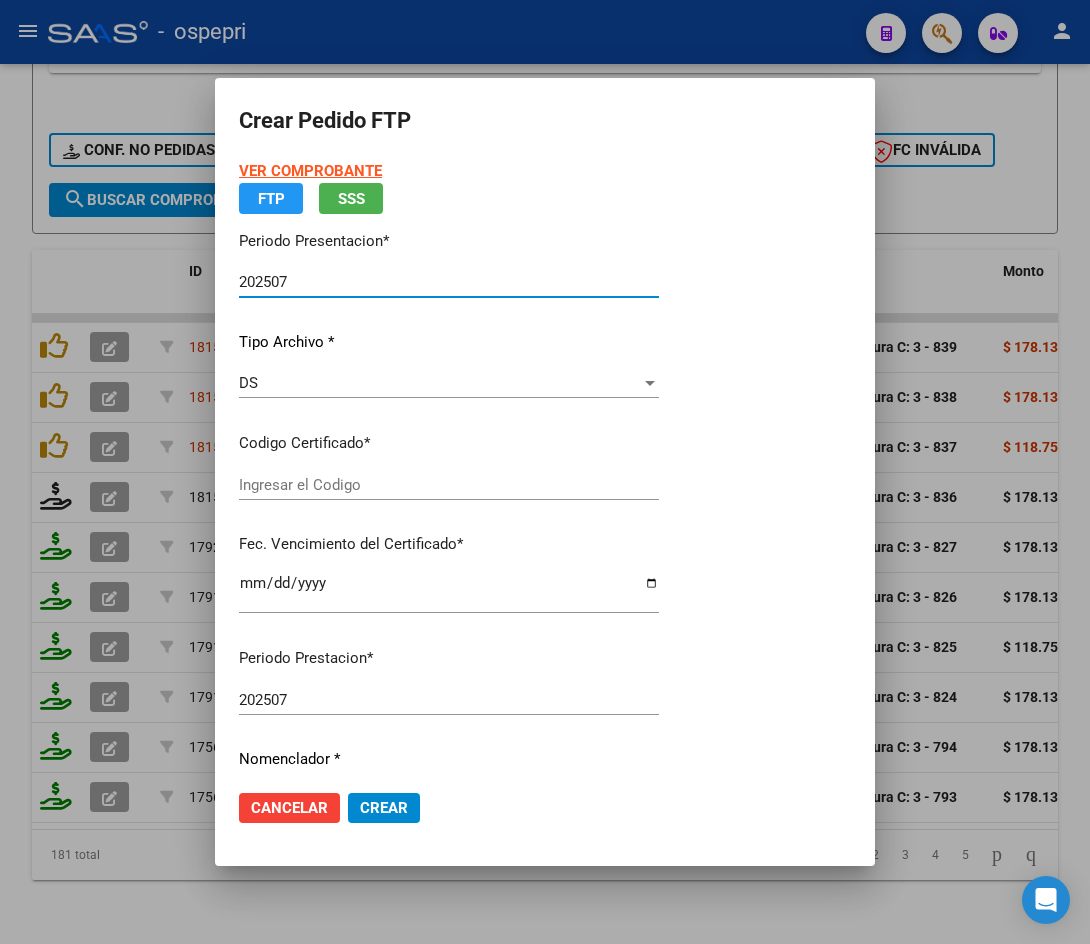 type on "2056846417-7" 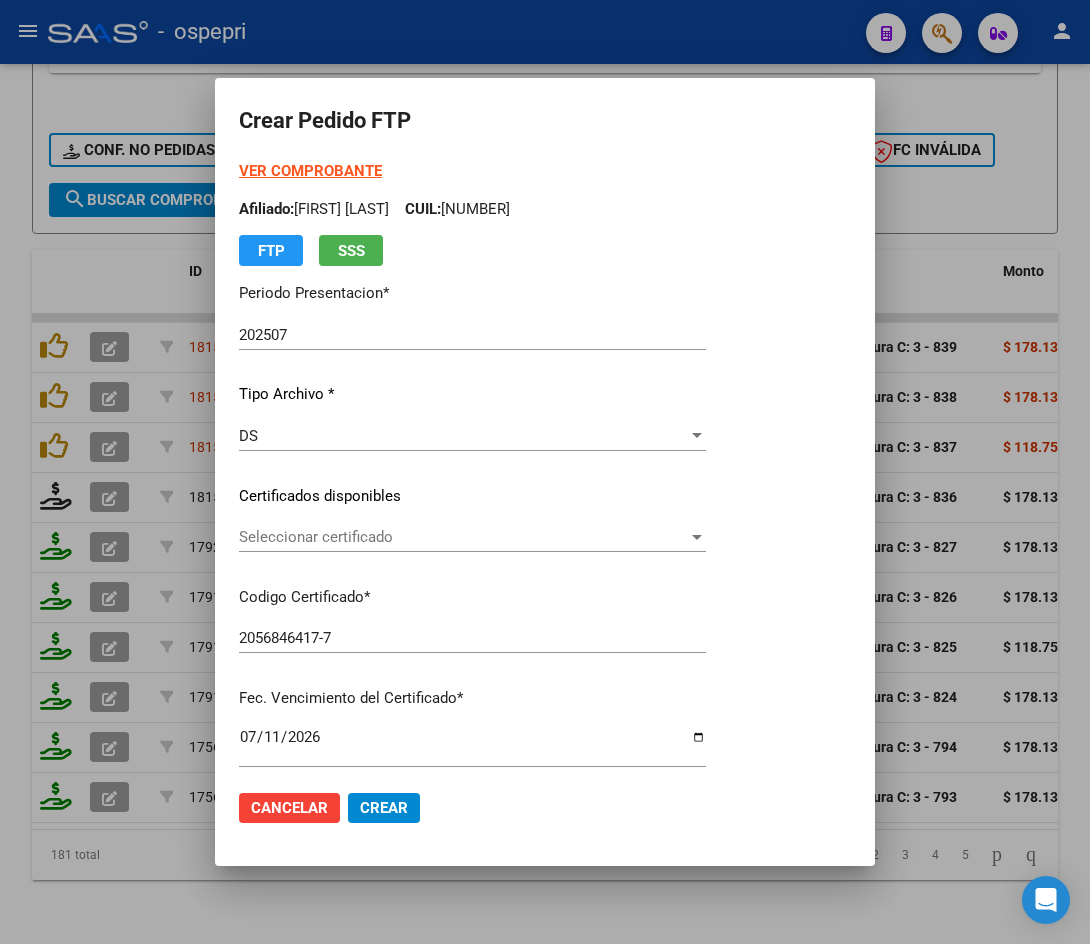 click on "Seleccionar certificado Seleccionar certificado" 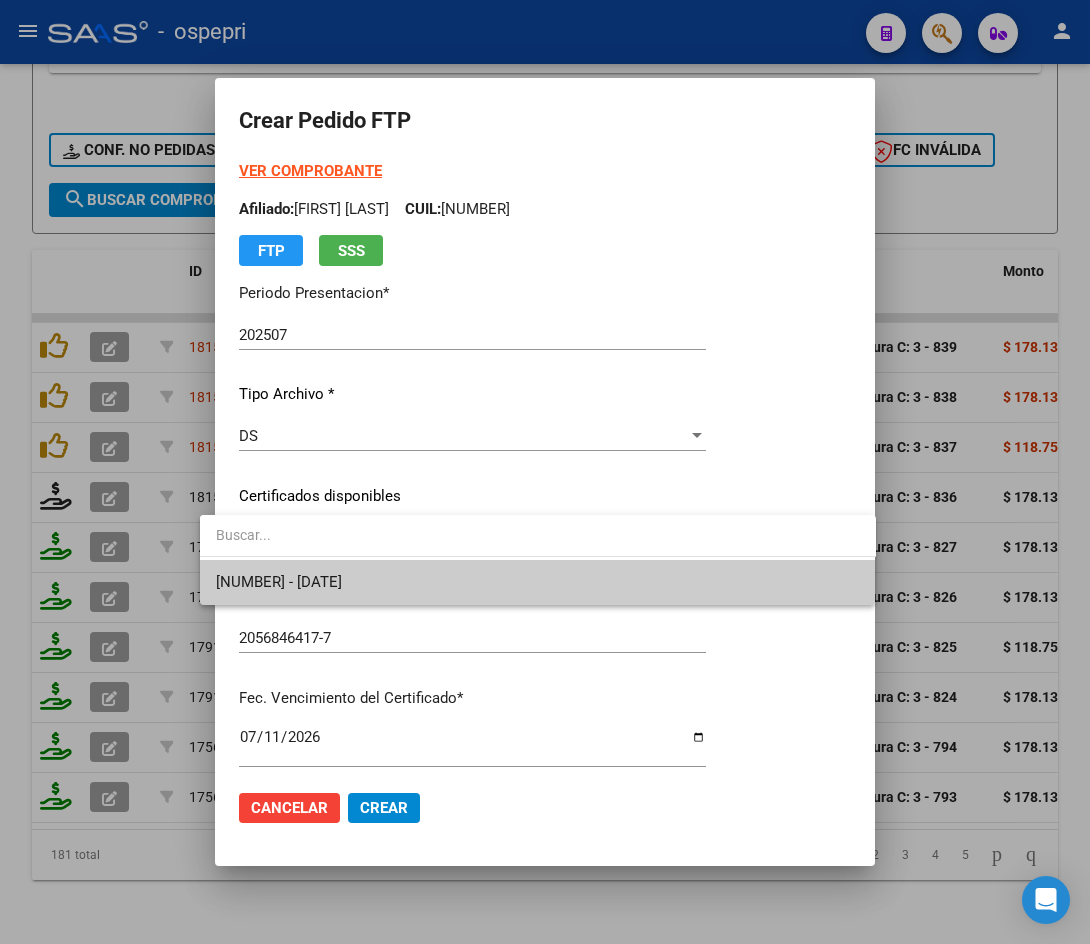 click on "2056846417-7 - 2026-07-11" at bounding box center (538, 582) 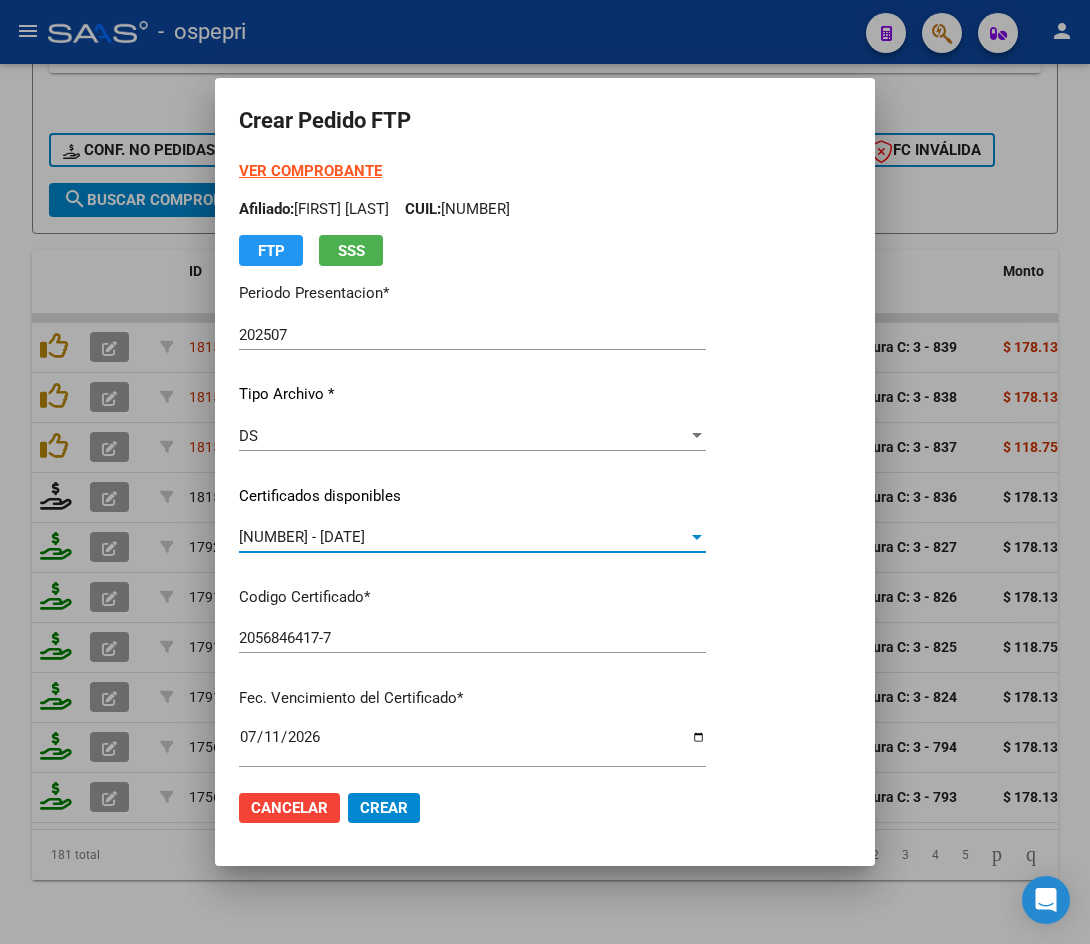 scroll, scrollTop: 600, scrollLeft: 0, axis: vertical 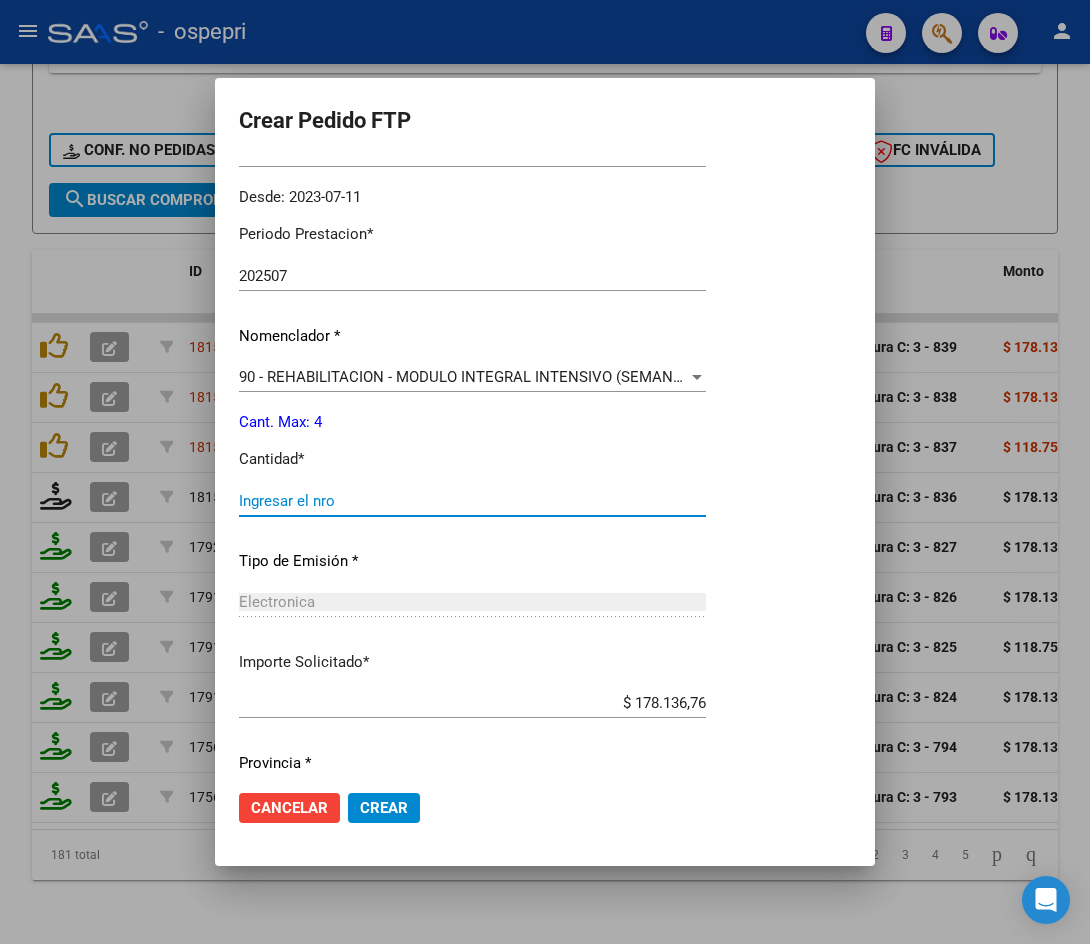 click on "Ingresar el nro" at bounding box center [472, 501] 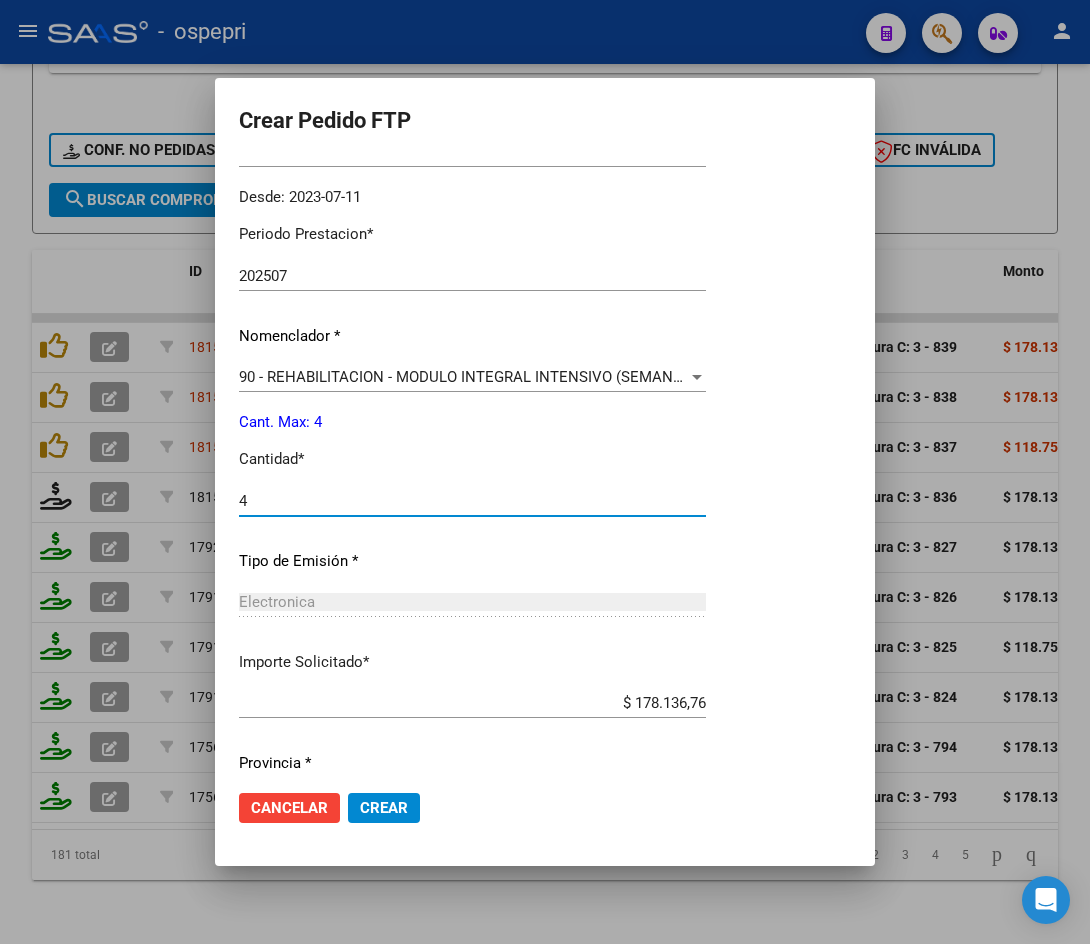 type on "4" 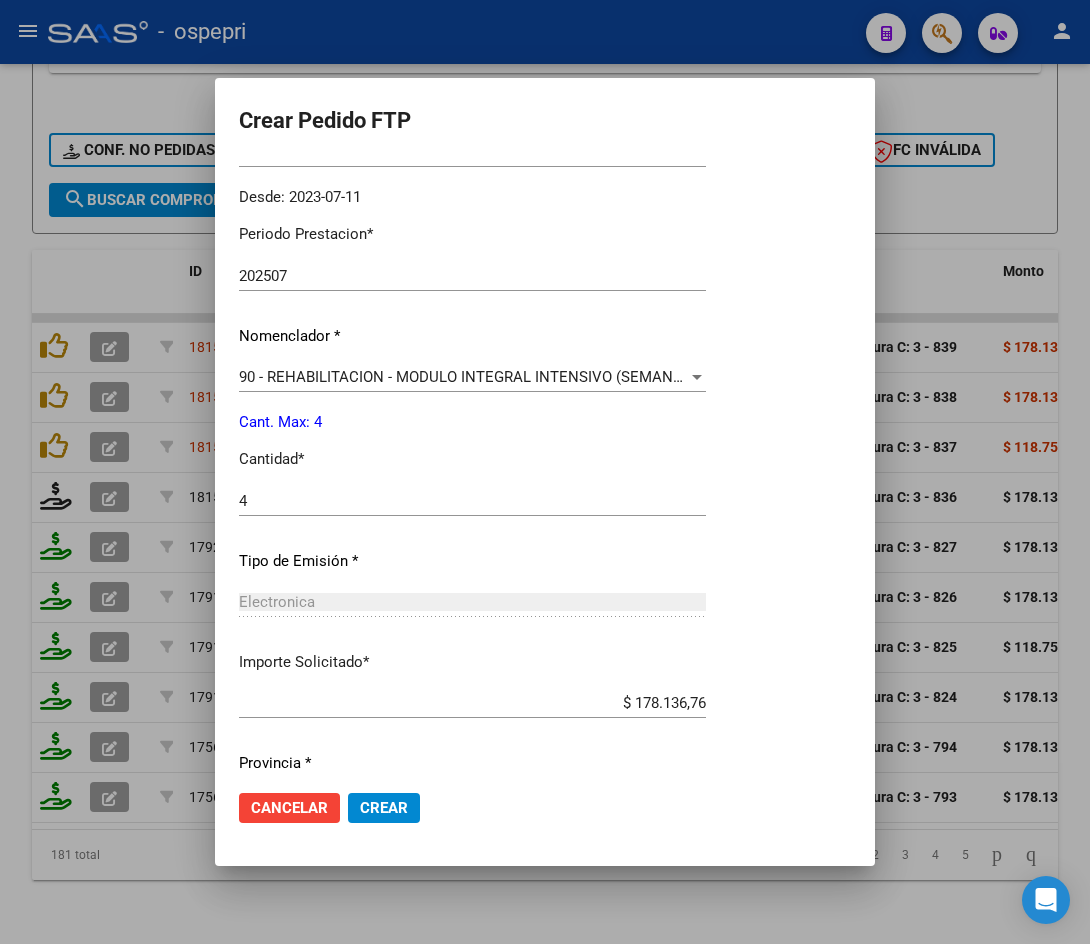 scroll, scrollTop: 664, scrollLeft: 0, axis: vertical 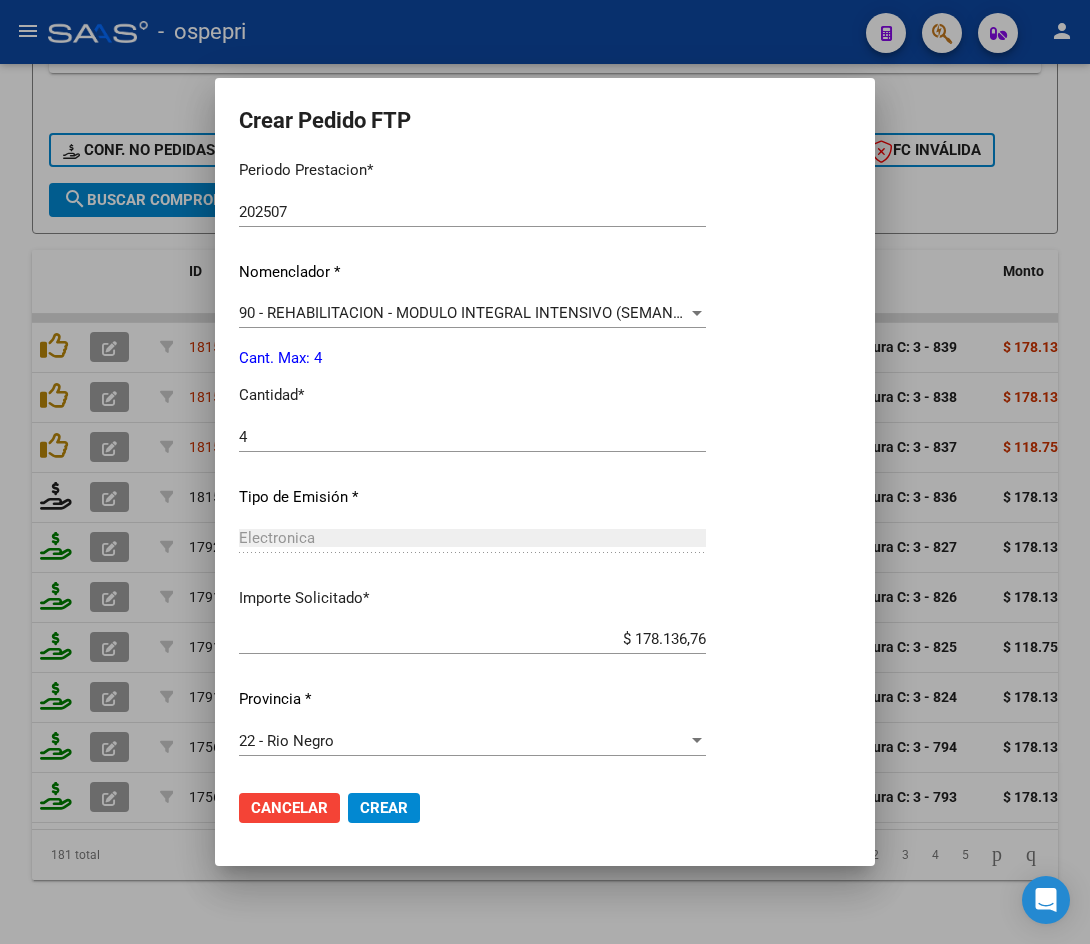 click on "Crear" 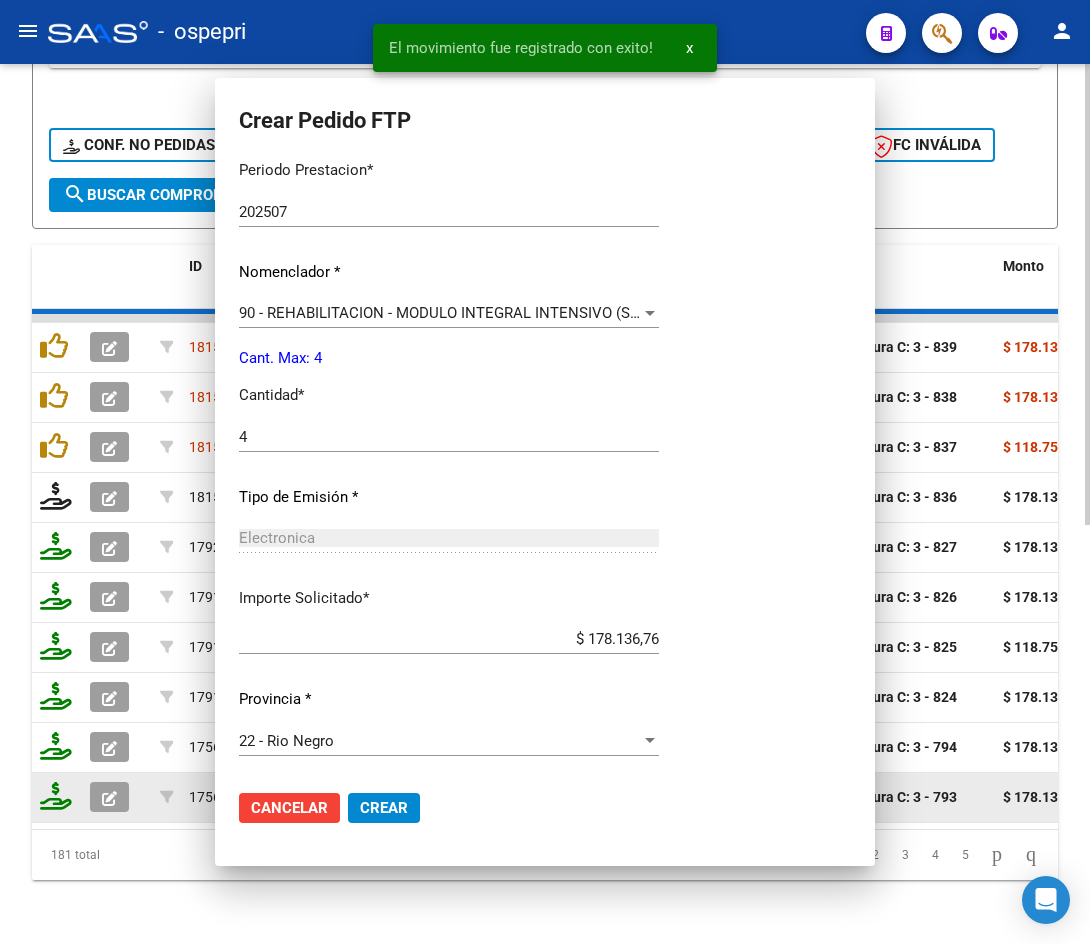 scroll, scrollTop: 557, scrollLeft: 0, axis: vertical 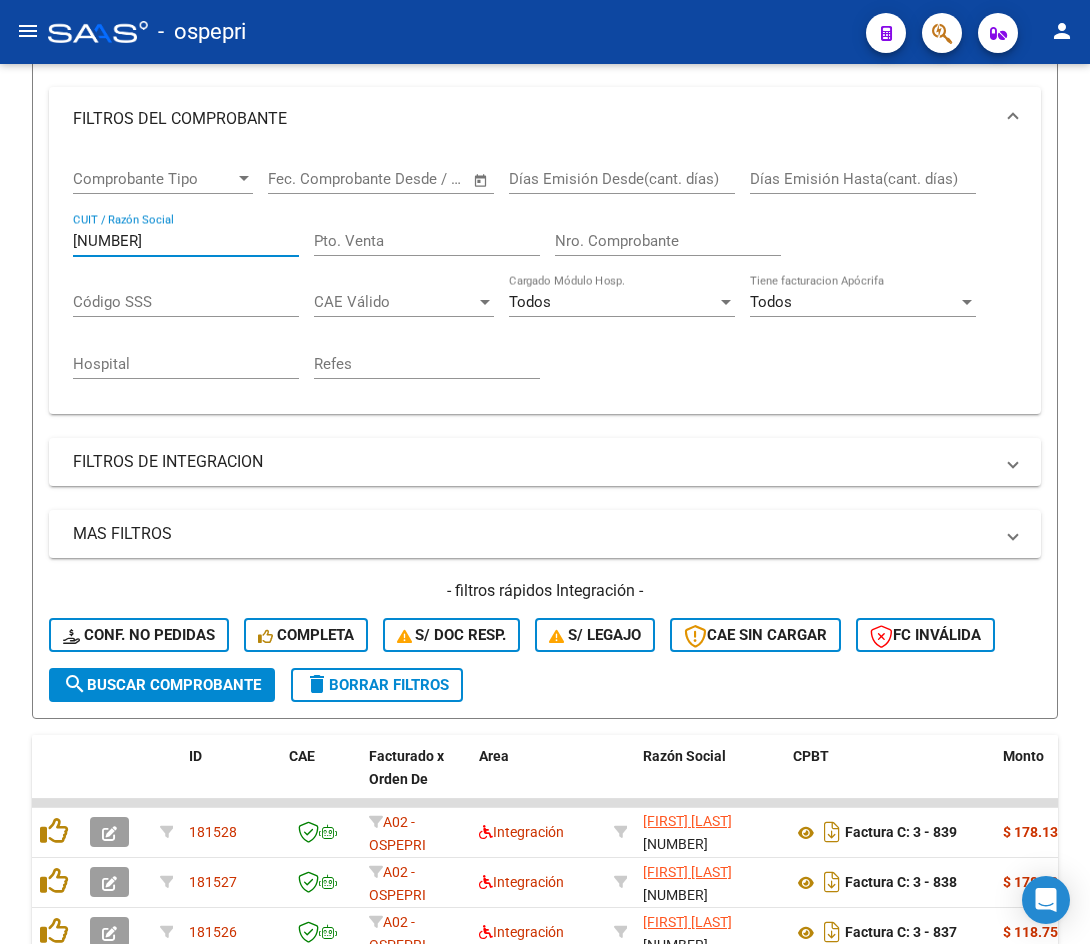 drag, startPoint x: 232, startPoint y: 239, endPoint x: -37, endPoint y: 251, distance: 269.26752 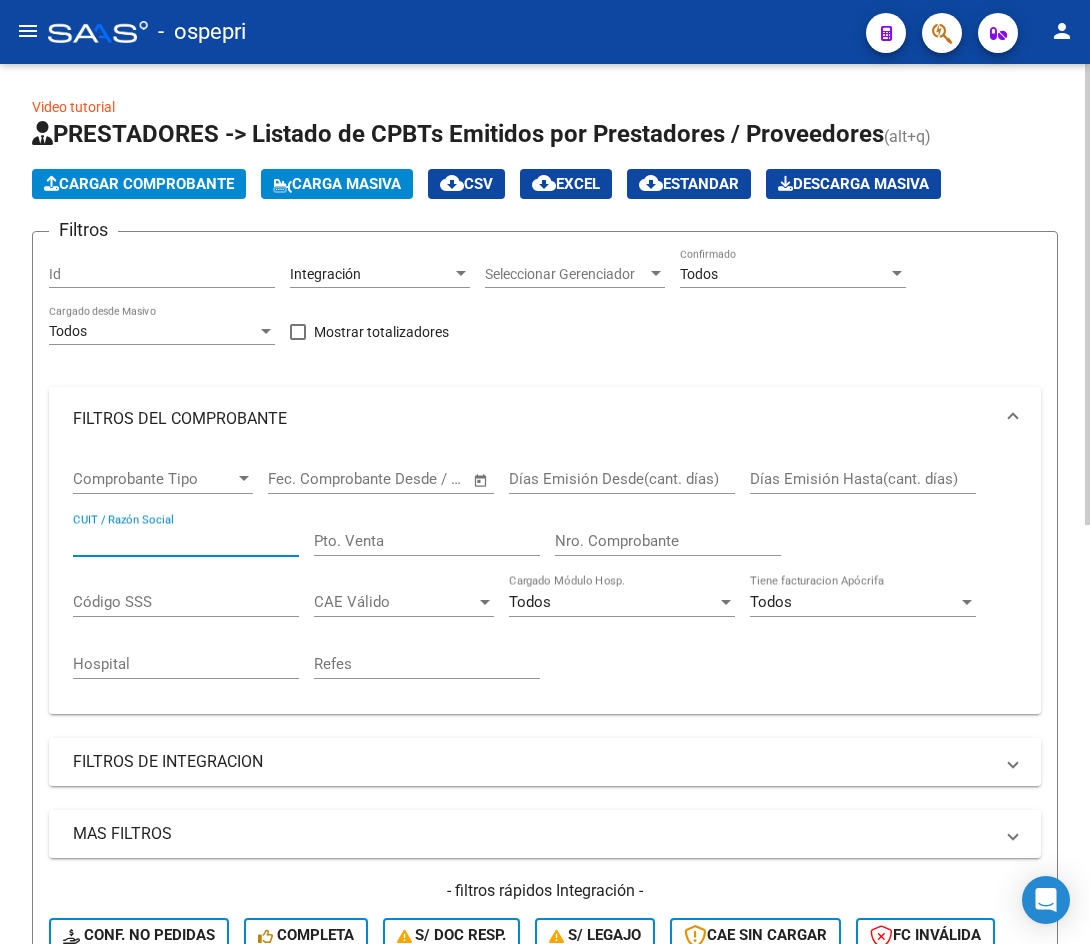 scroll, scrollTop: 600, scrollLeft: 0, axis: vertical 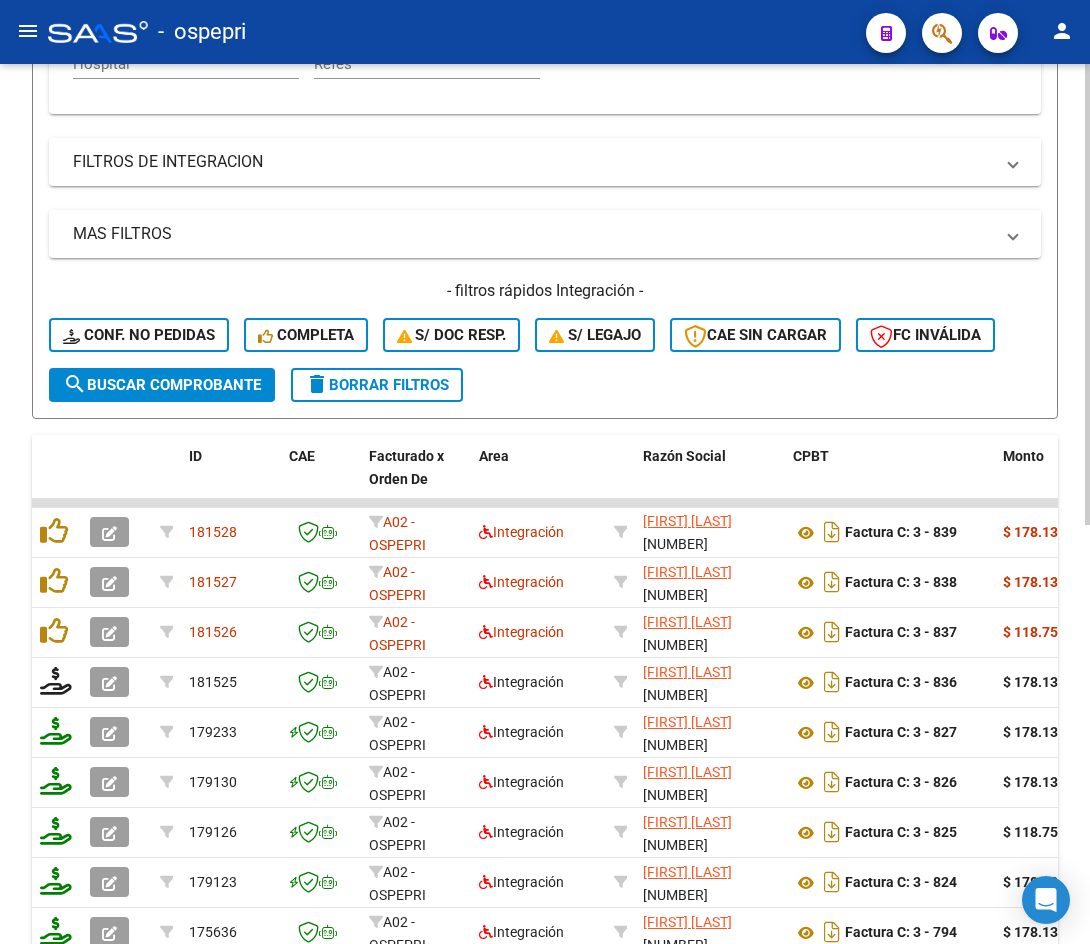 type 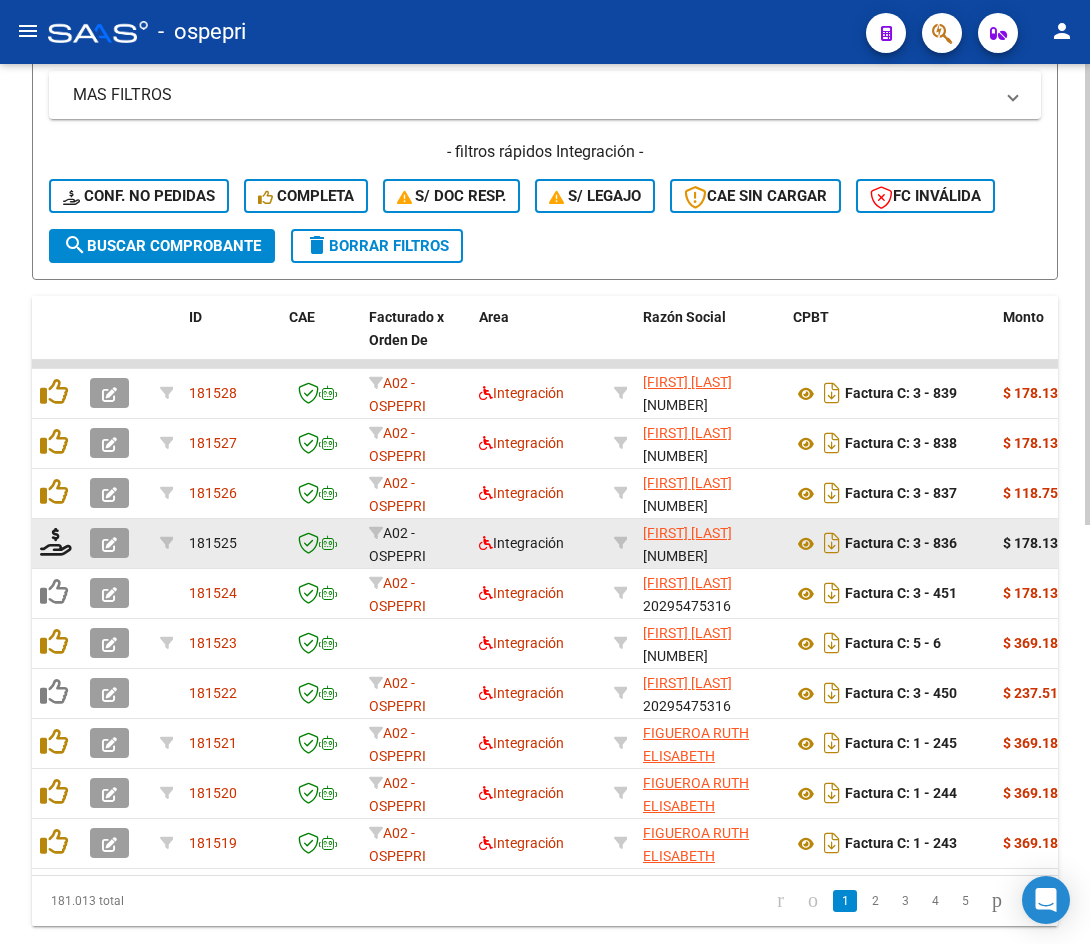 scroll, scrollTop: 800, scrollLeft: 0, axis: vertical 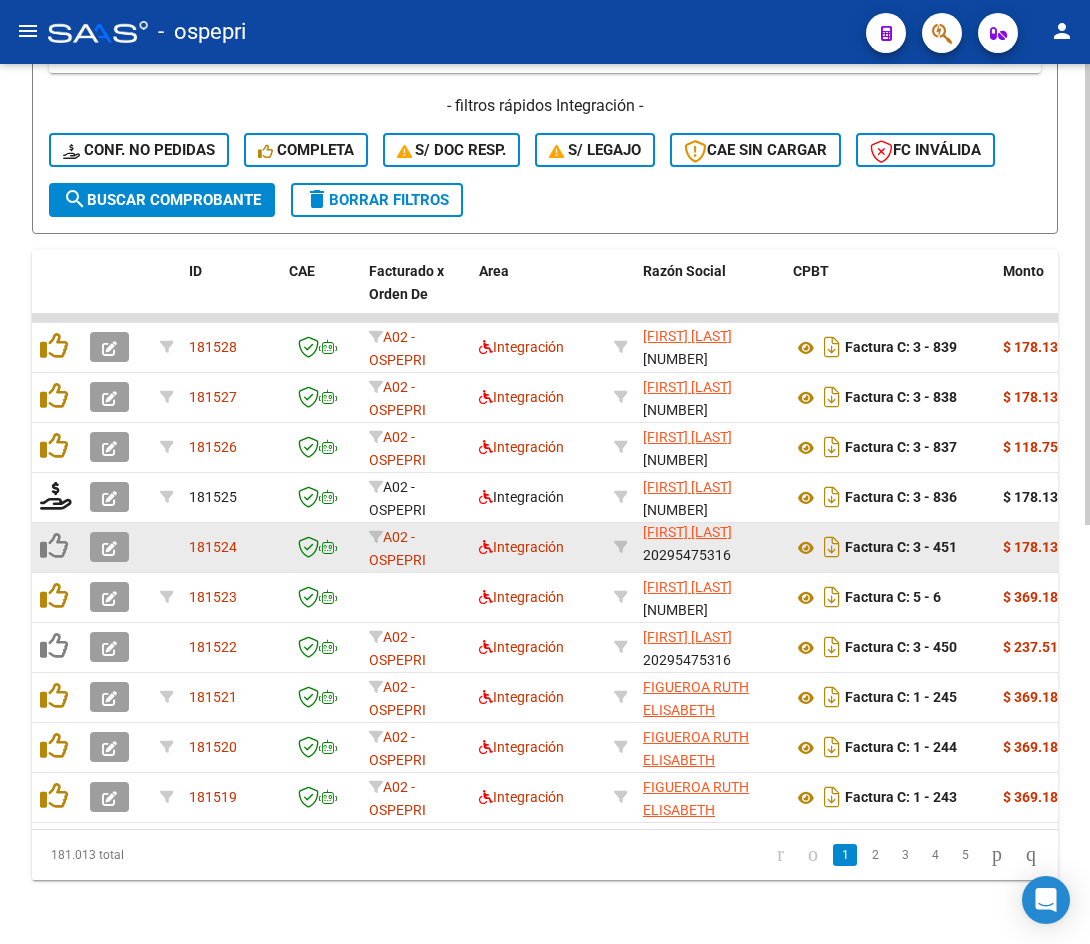 drag, startPoint x: 651, startPoint y: 543, endPoint x: 733, endPoint y: 536, distance: 82.29824 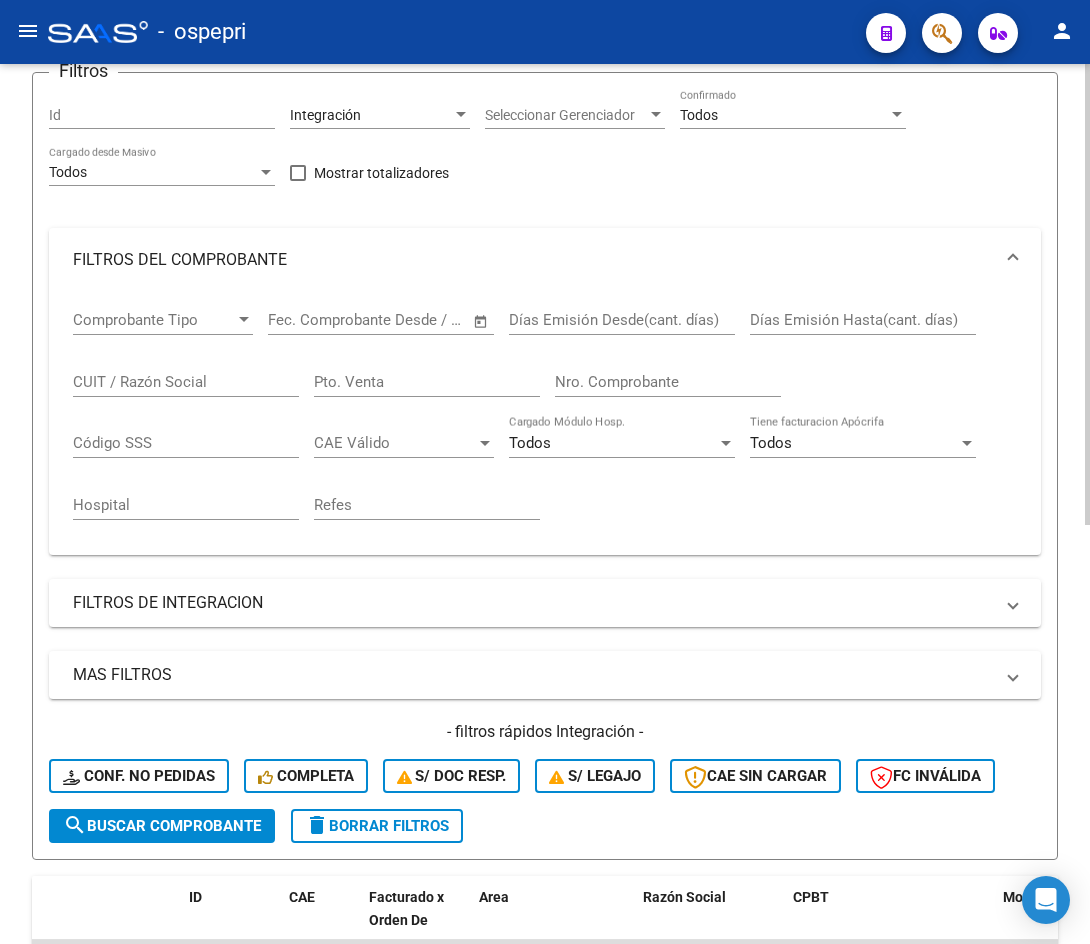 scroll, scrollTop: 0, scrollLeft: 0, axis: both 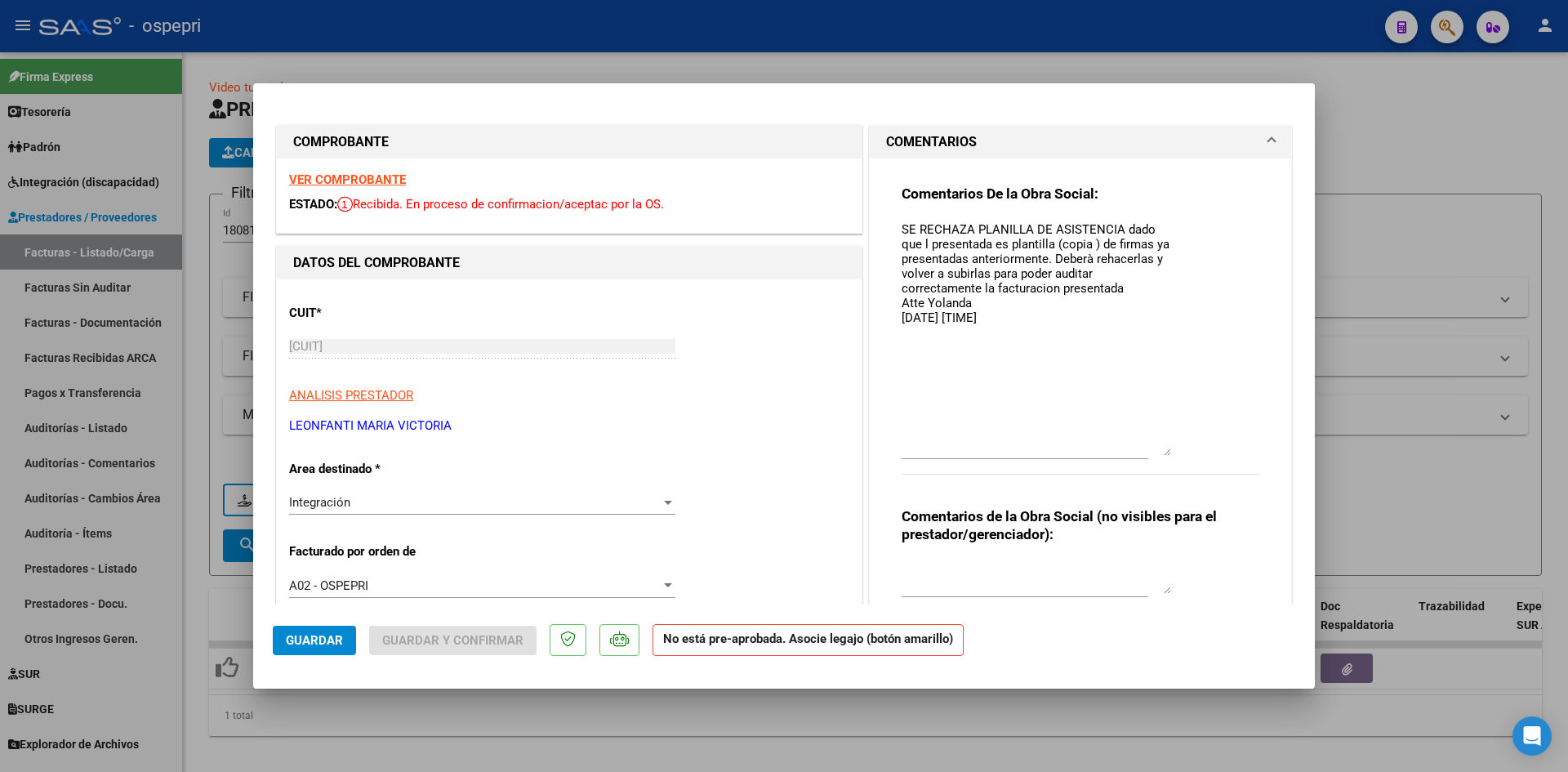 drag, startPoint x: 1156, startPoint y: 252, endPoint x: 1183, endPoint y: 453, distance: 202.80533 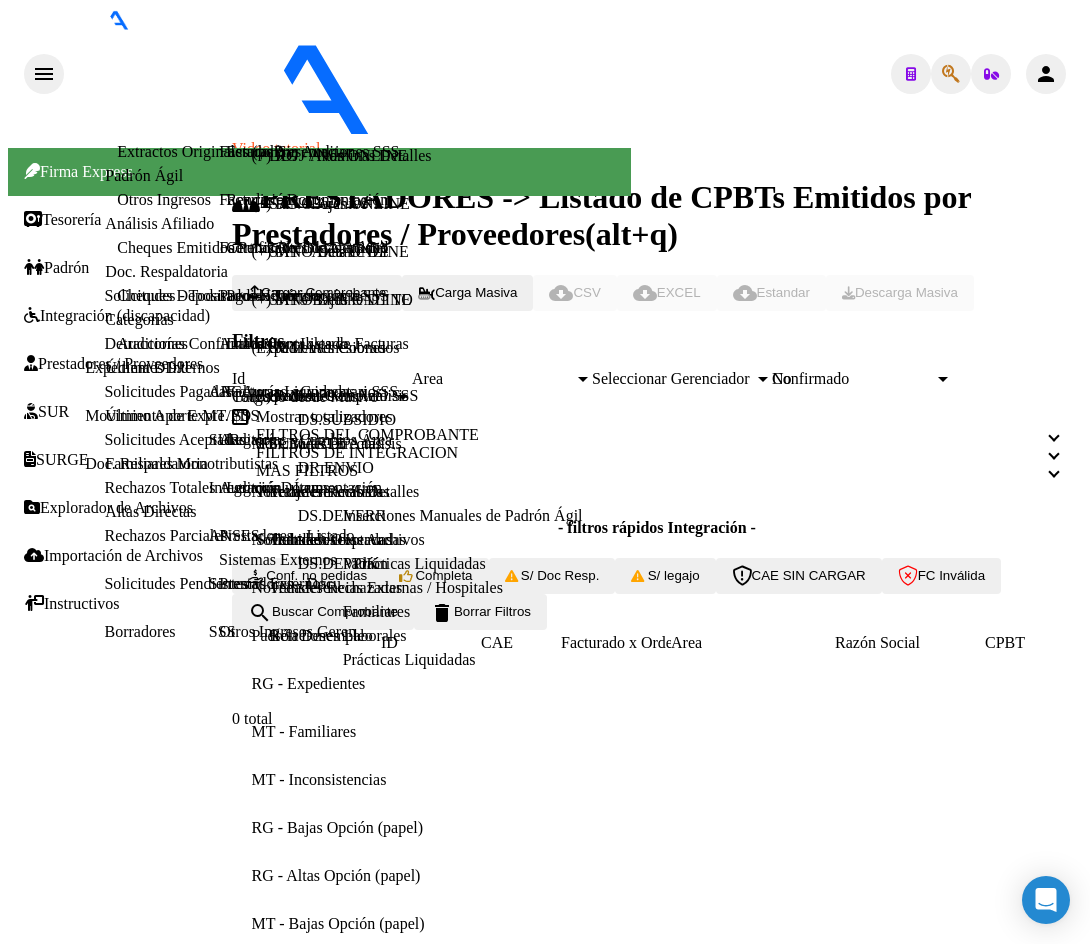 scroll, scrollTop: 0, scrollLeft: 0, axis: both 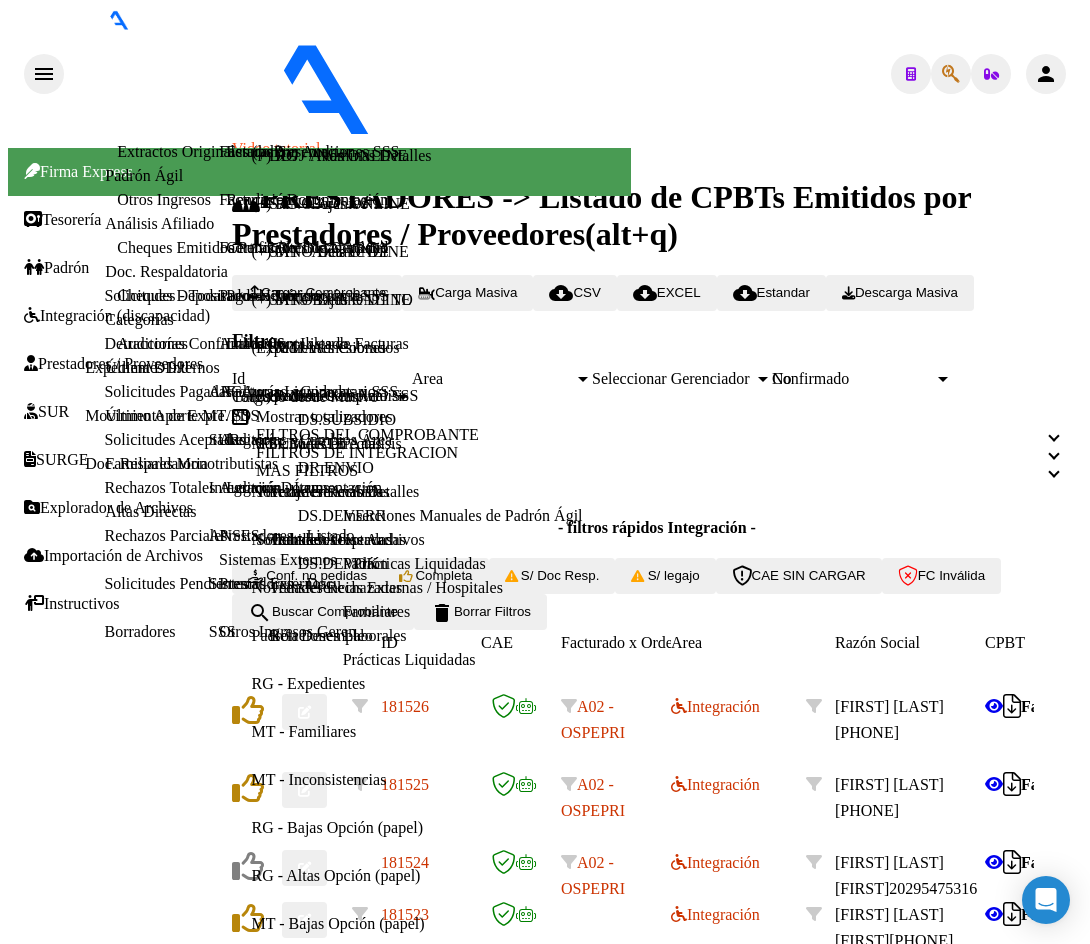 click on "Integración (discapacidad)" at bounding box center (117, 316) 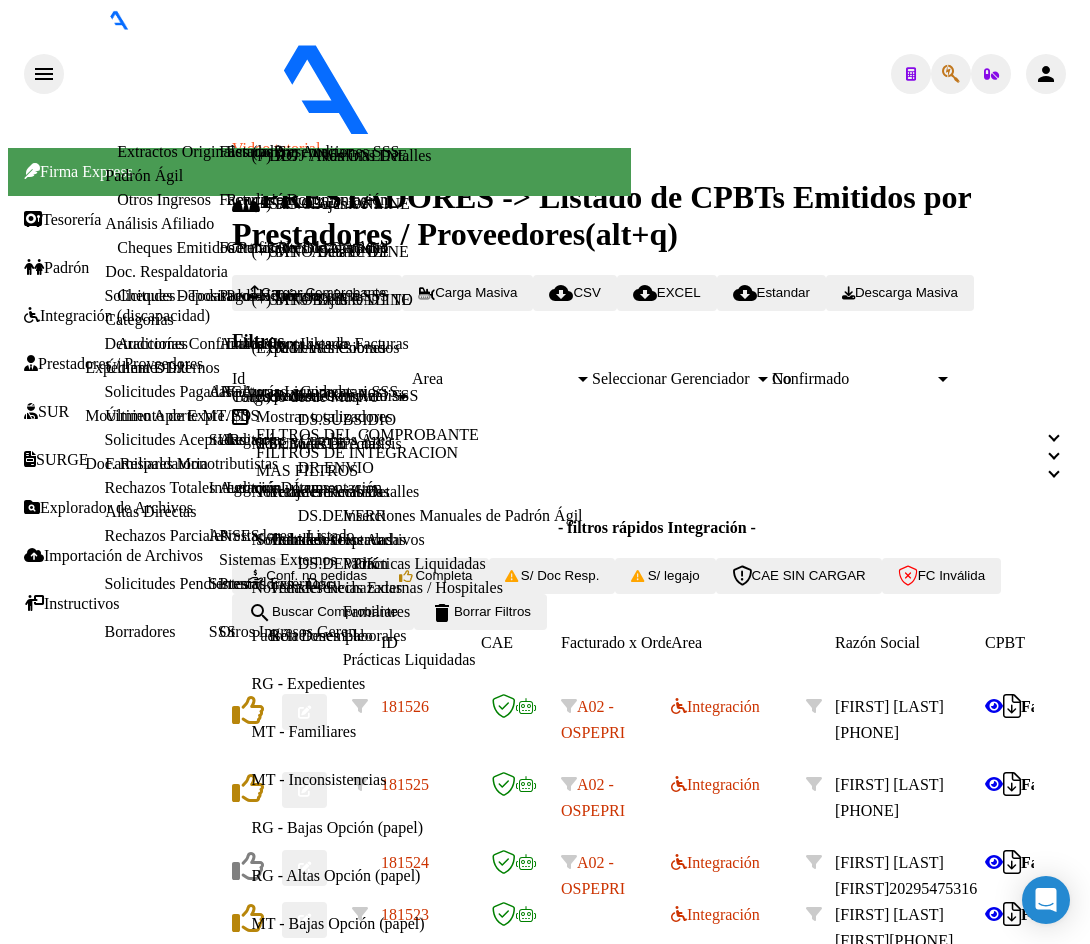 click on "Legajos" at bounding box center [251, 439] 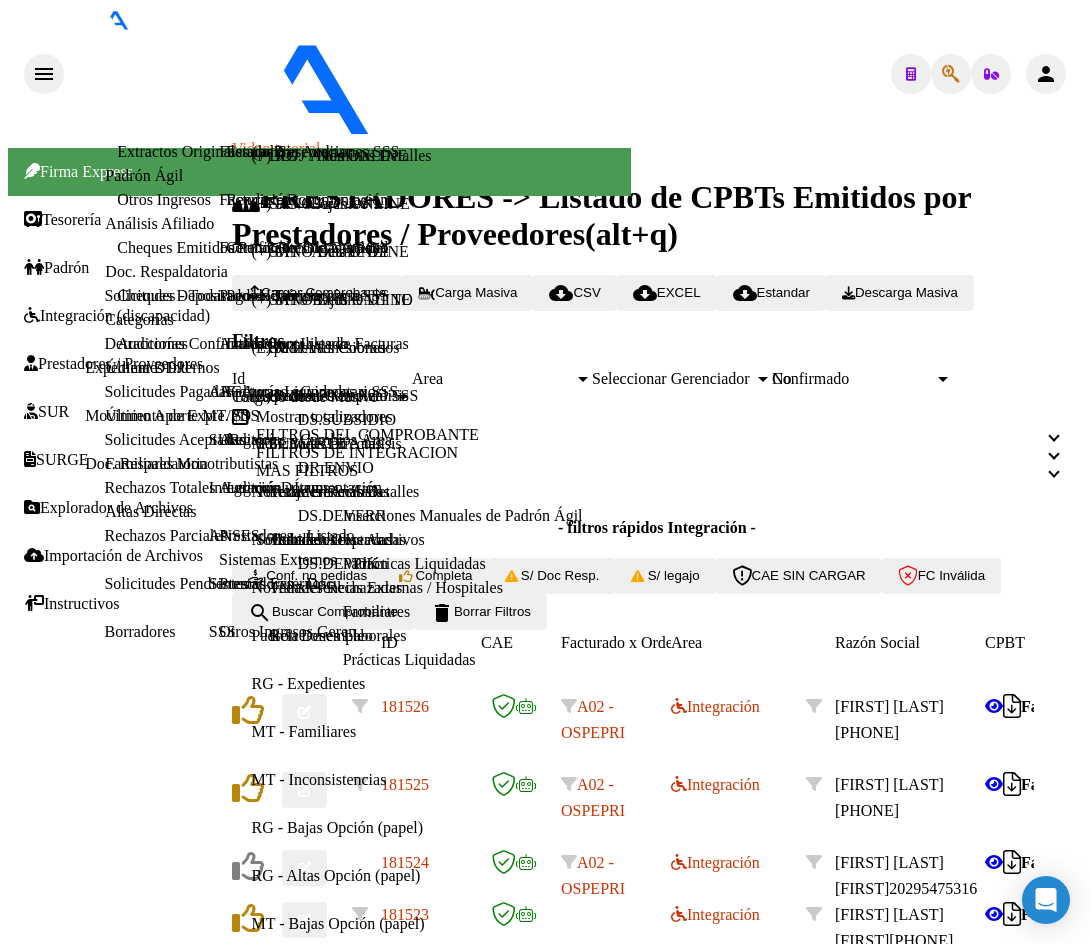 click on "Aceptar" at bounding box center (71, 4611) 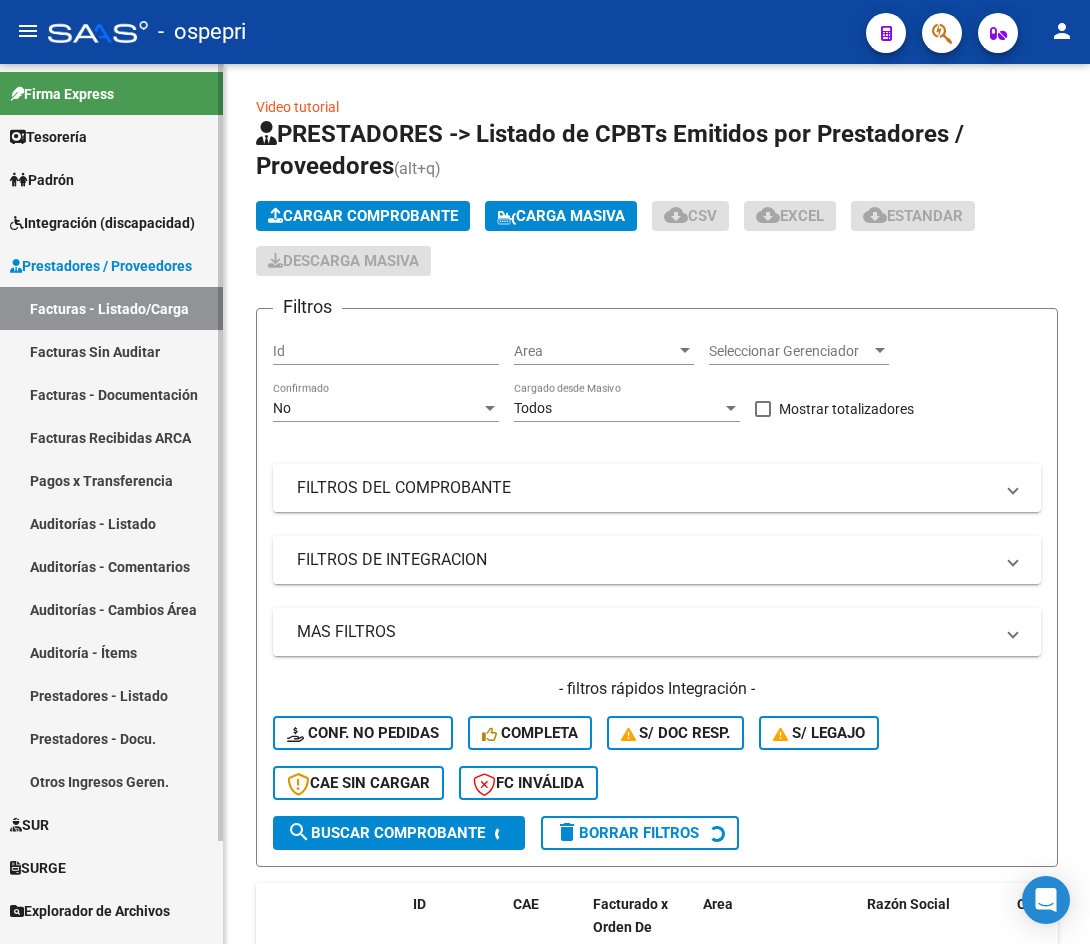 scroll, scrollTop: 0, scrollLeft: 0, axis: both 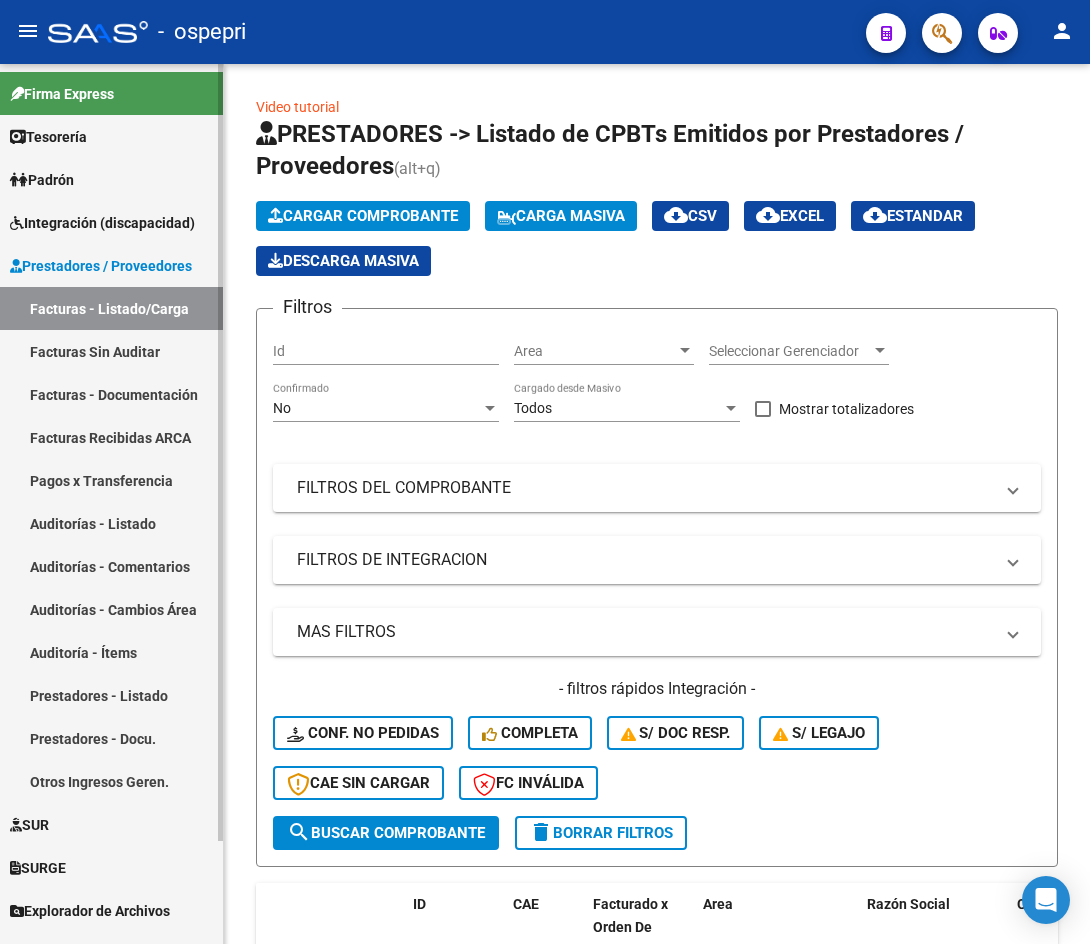 click on "Integración (discapacidad)" at bounding box center [102, 223] 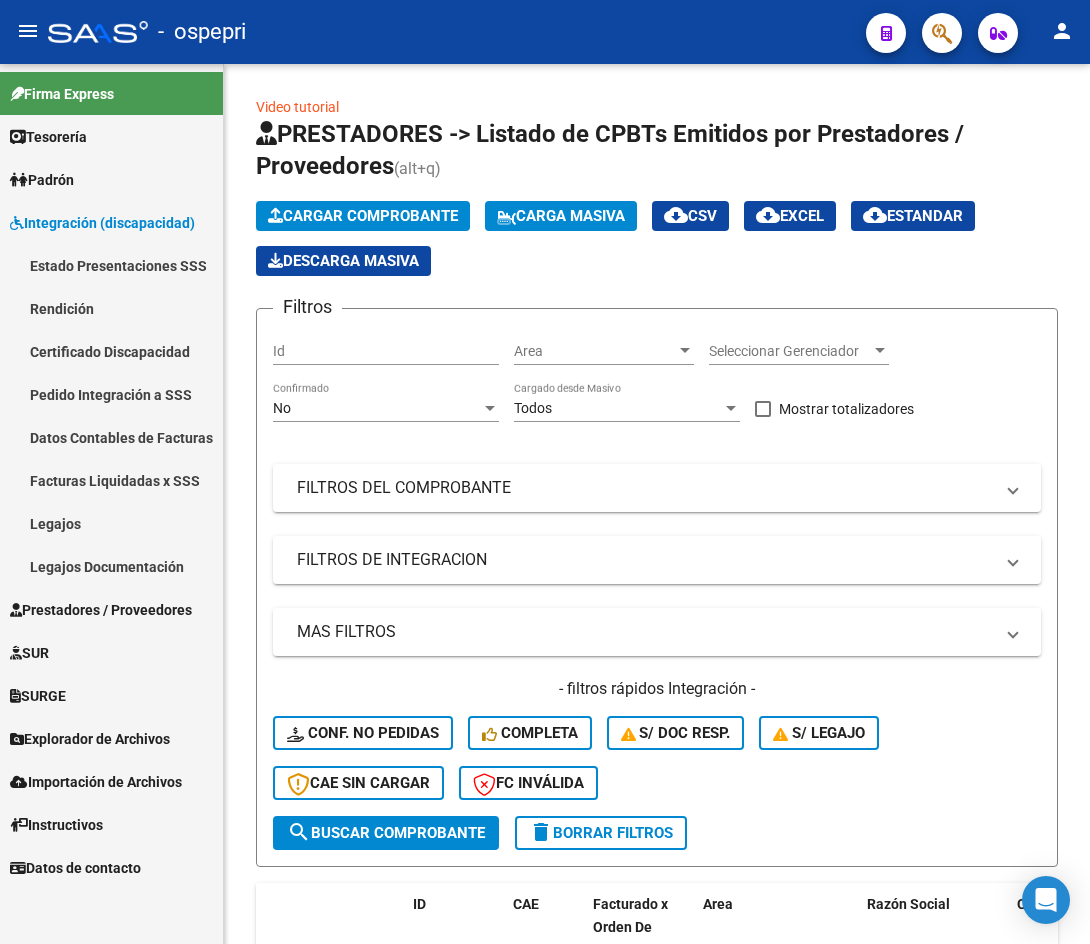 click on "Legajos" at bounding box center (111, 523) 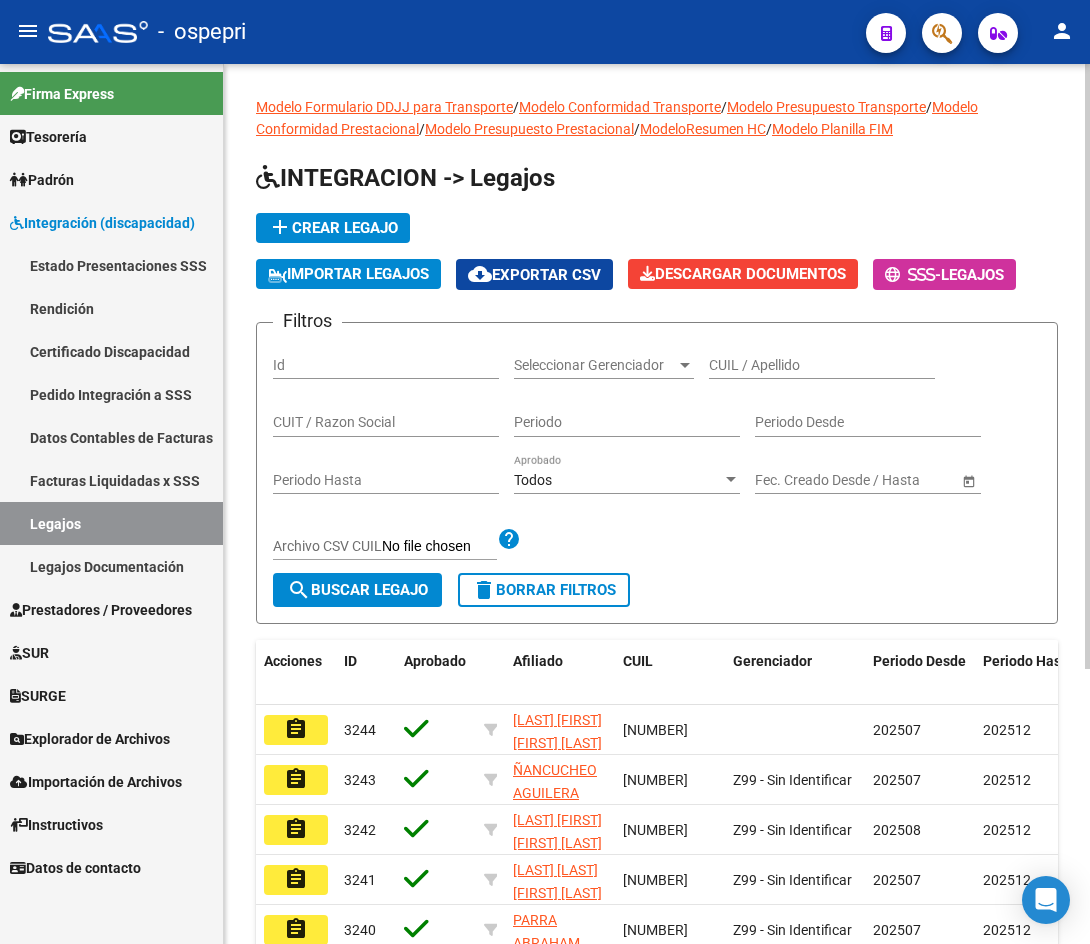 click on "CUIL / Apellido" at bounding box center [822, 365] 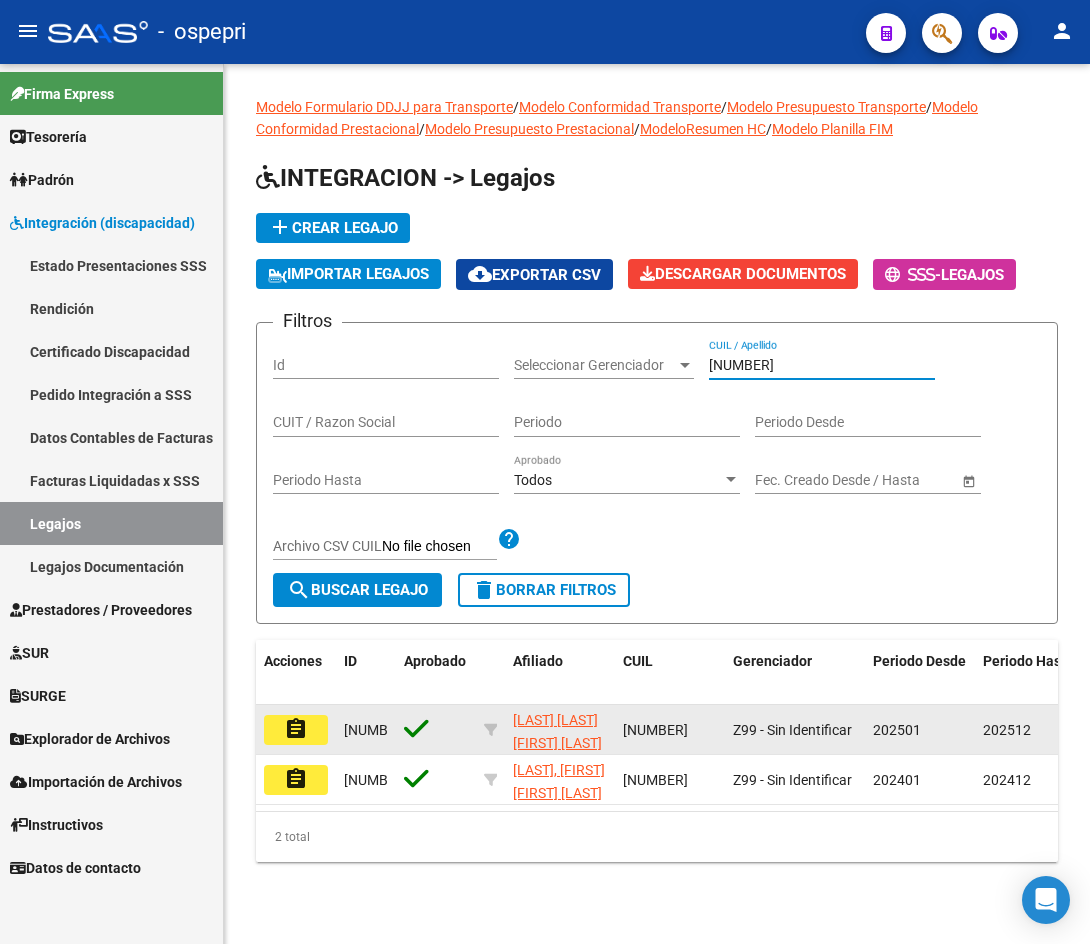 type on "56846417" 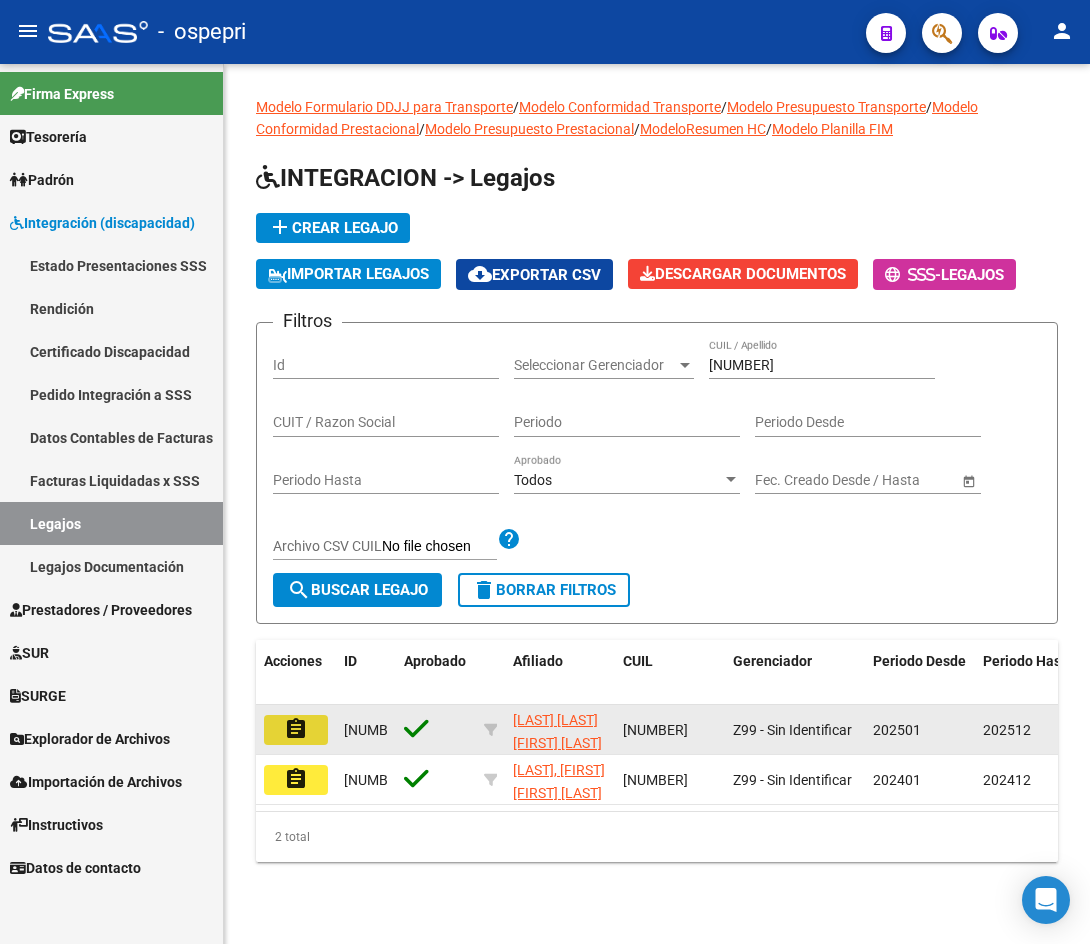 click on "assignment" 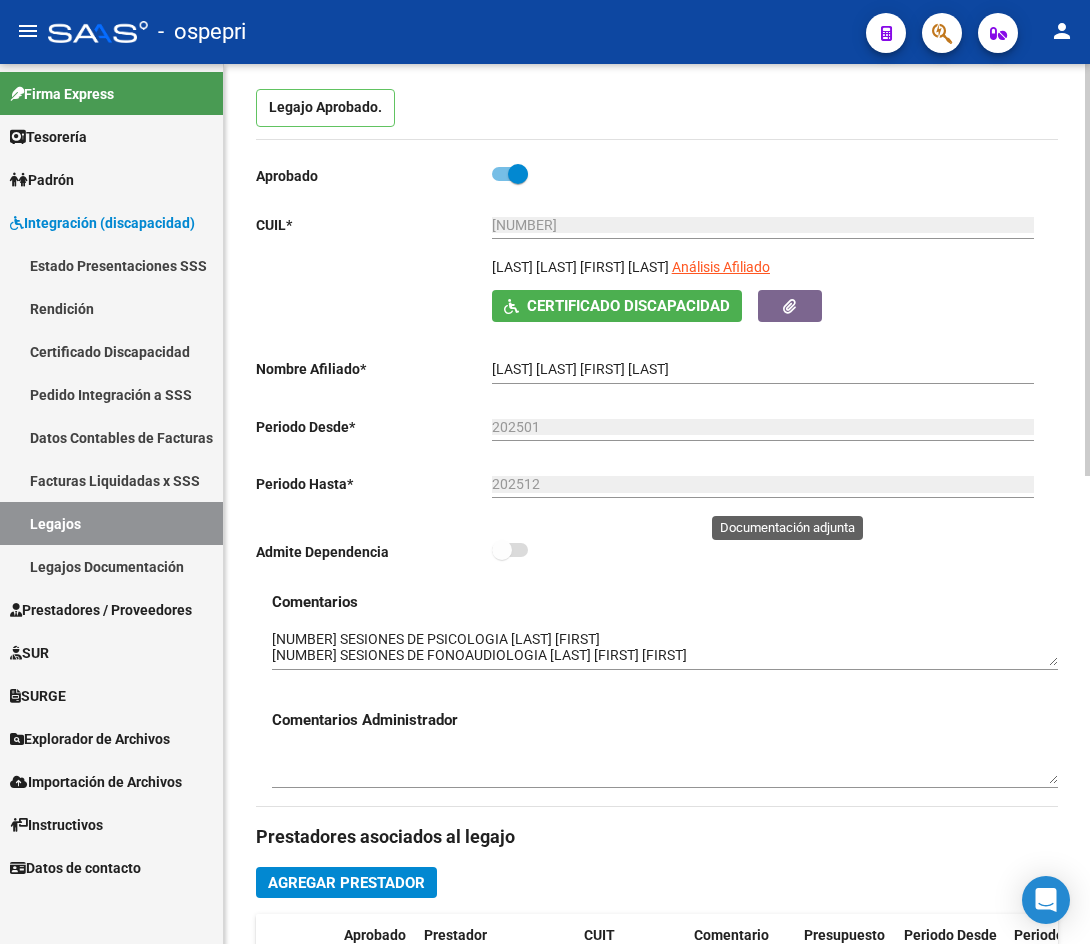 scroll, scrollTop: 200, scrollLeft: 0, axis: vertical 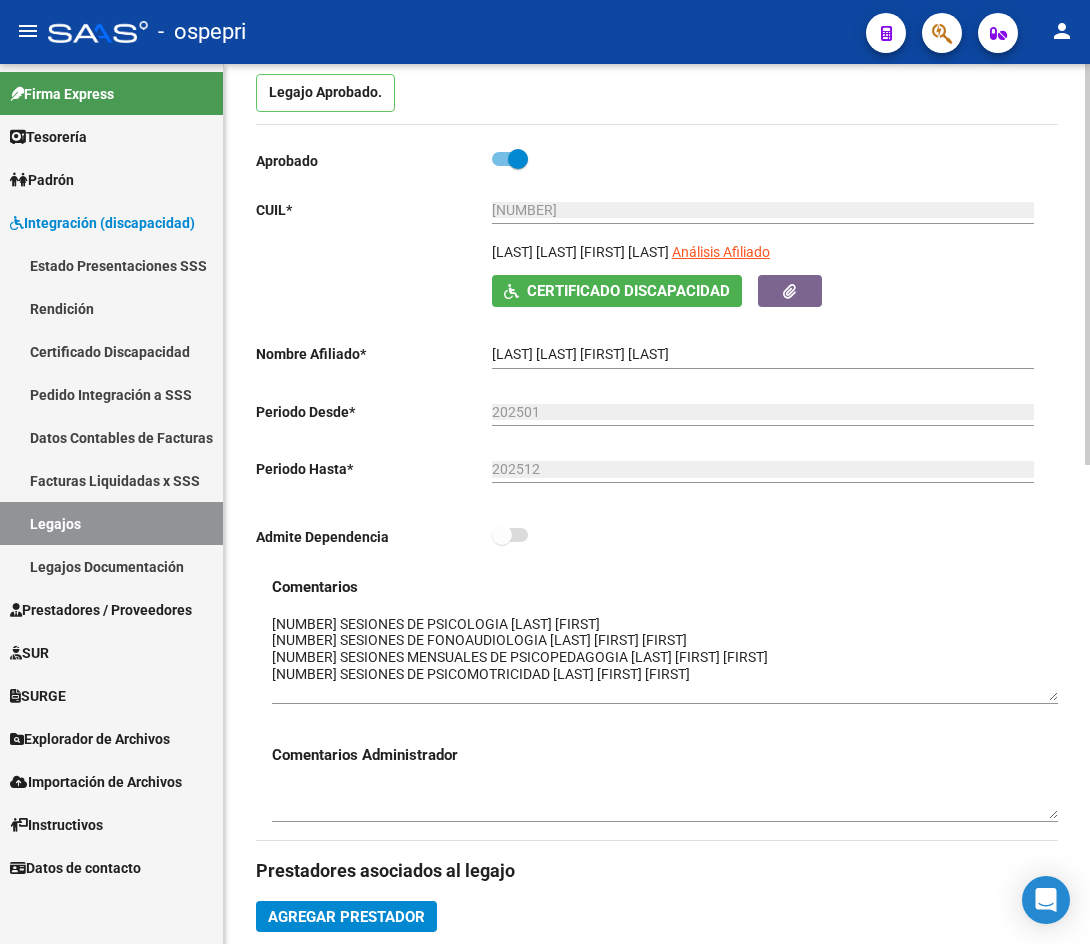 drag, startPoint x: 1055, startPoint y: 649, endPoint x: 1072, endPoint y: 698, distance: 51.86521 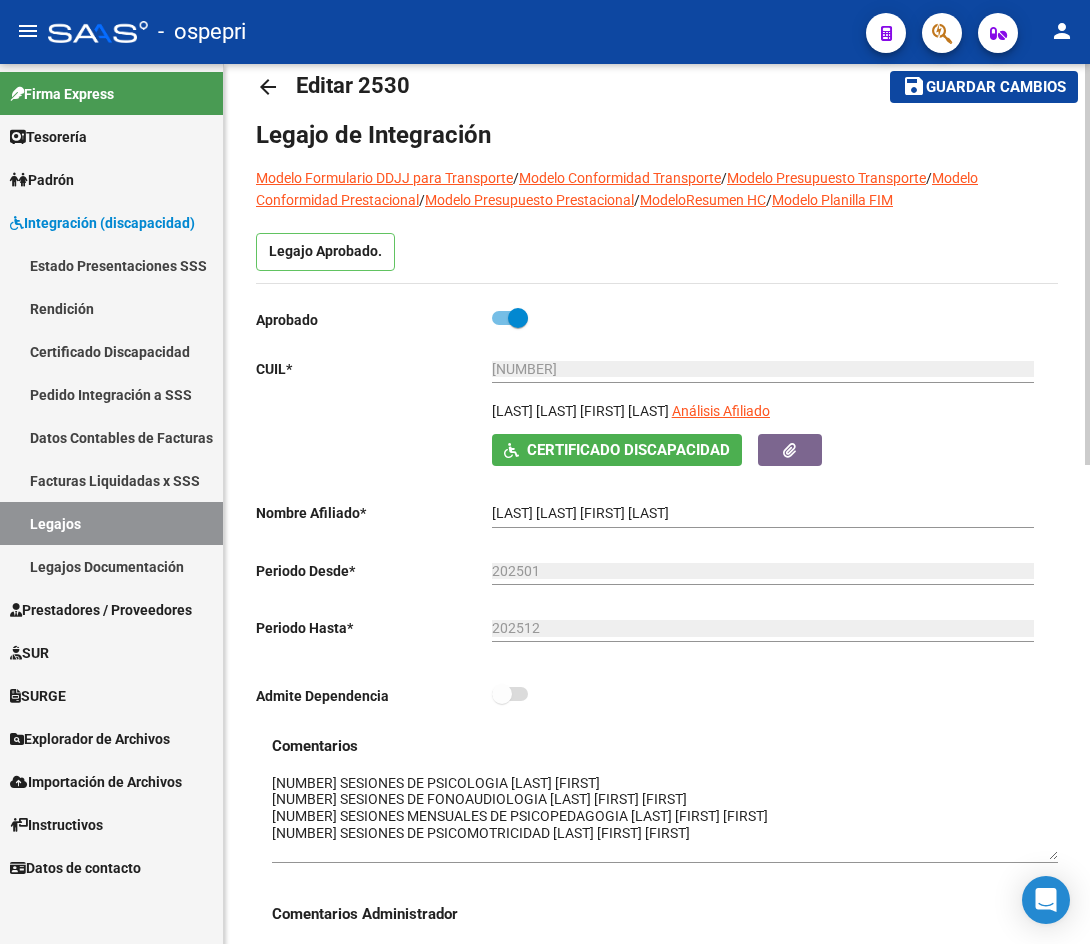 scroll, scrollTop: 0, scrollLeft: 0, axis: both 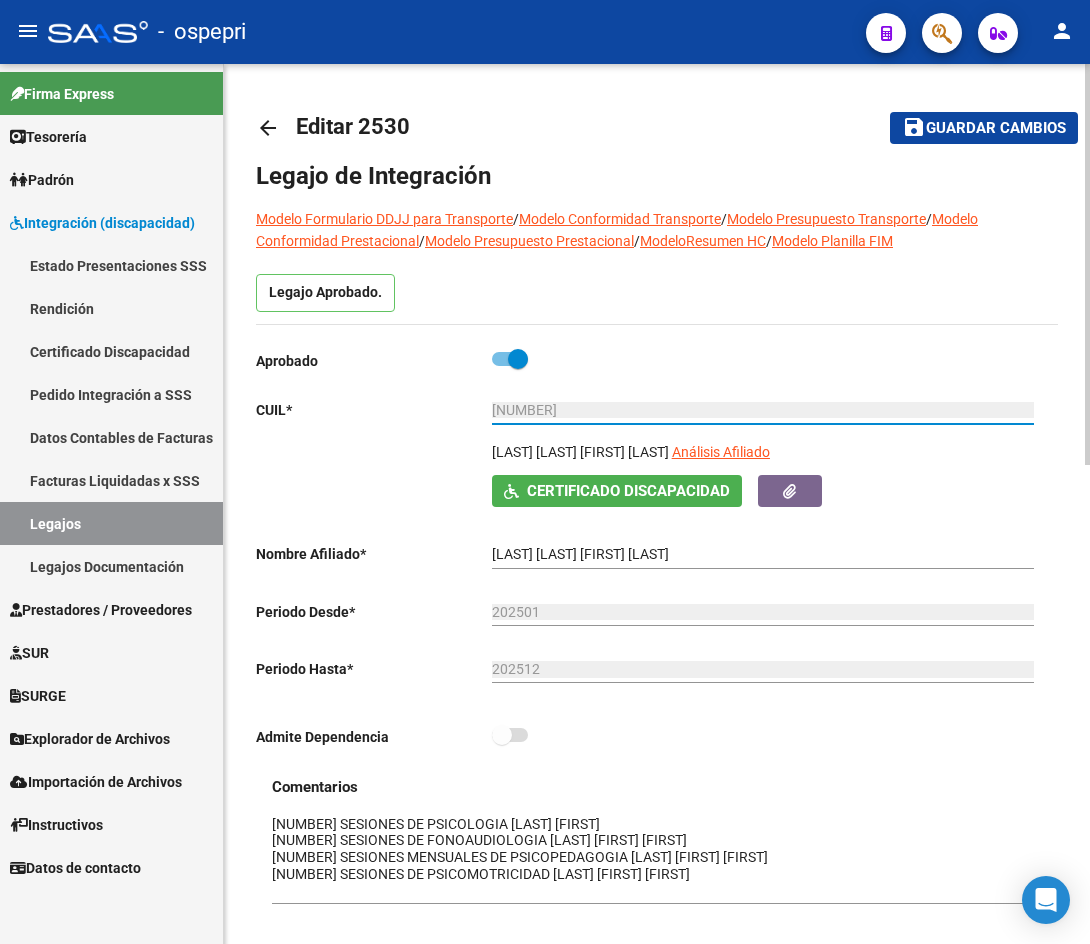 drag, startPoint x: 513, startPoint y: 412, endPoint x: 572, endPoint y: 404, distance: 59.5399 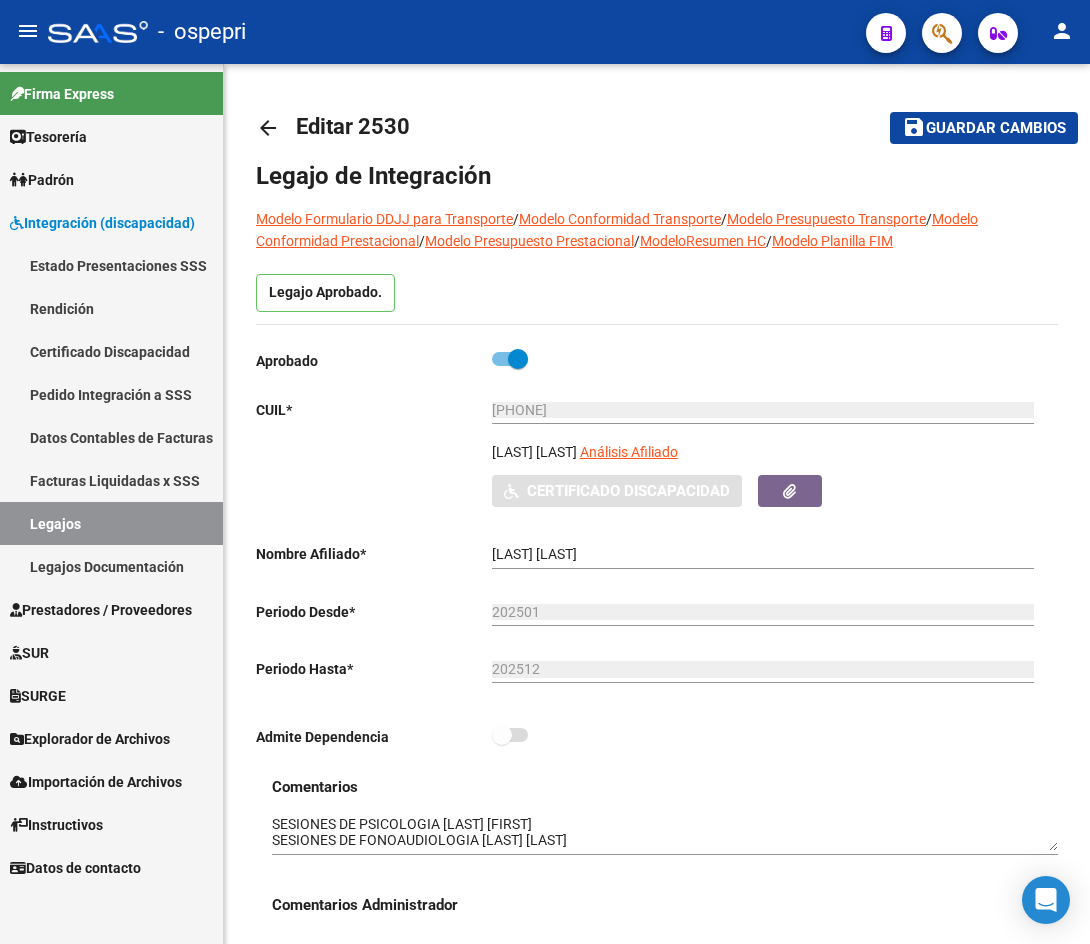 scroll, scrollTop: 0, scrollLeft: 0, axis: both 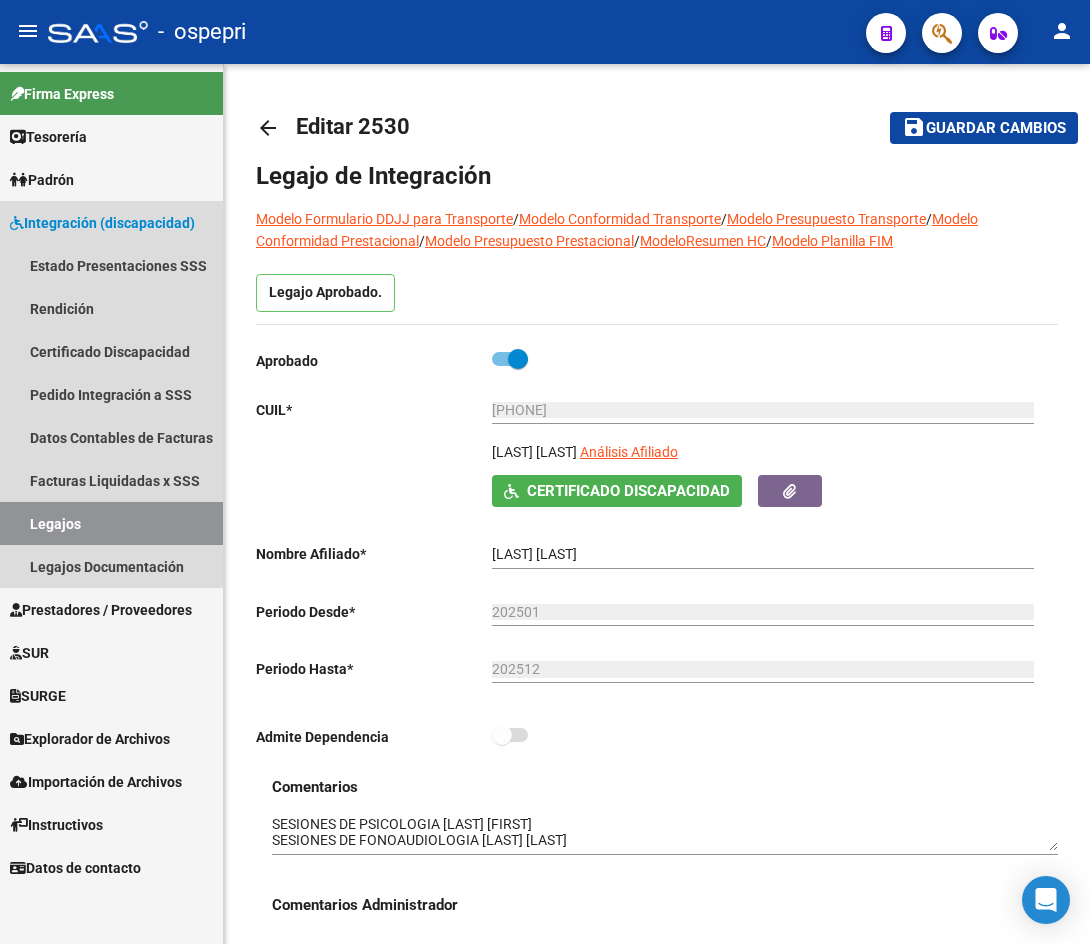 click on "Integración (discapacidad)" at bounding box center (102, 223) 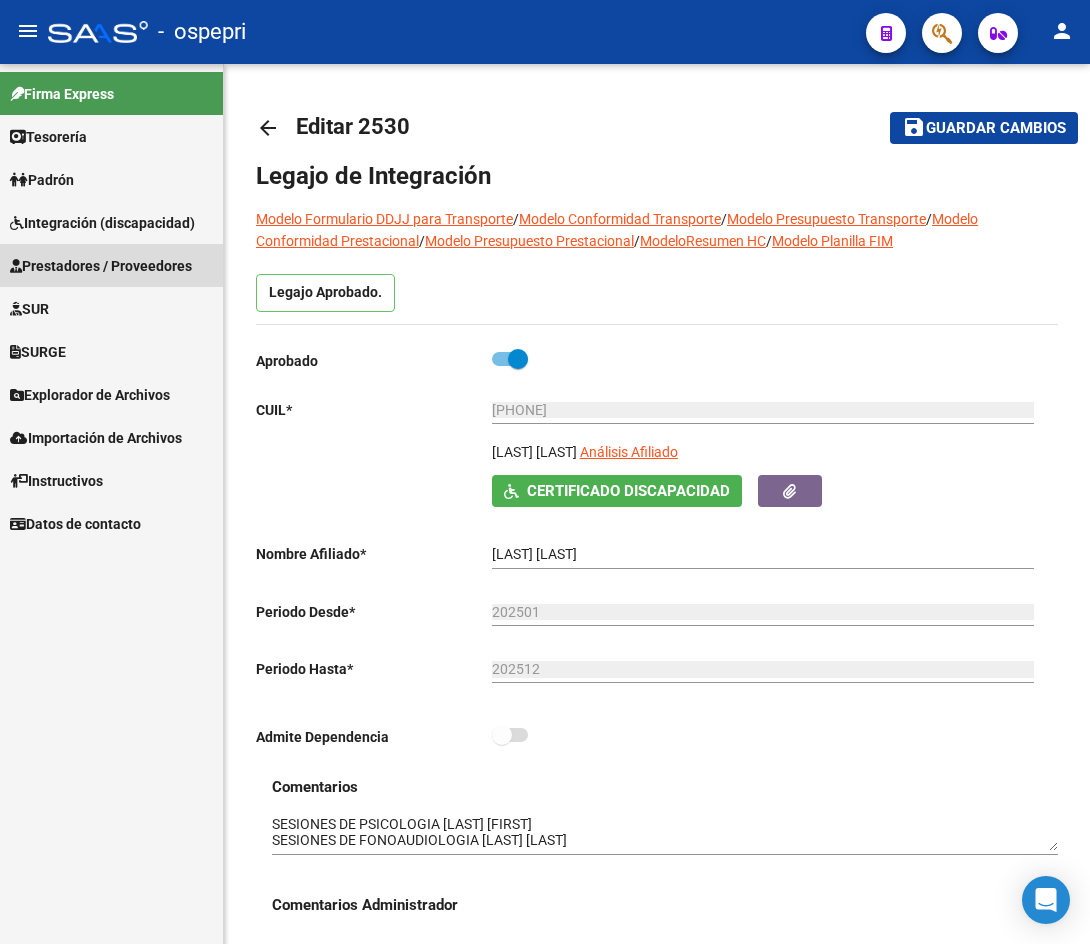 click on "Prestadores / Proveedores" at bounding box center [101, 266] 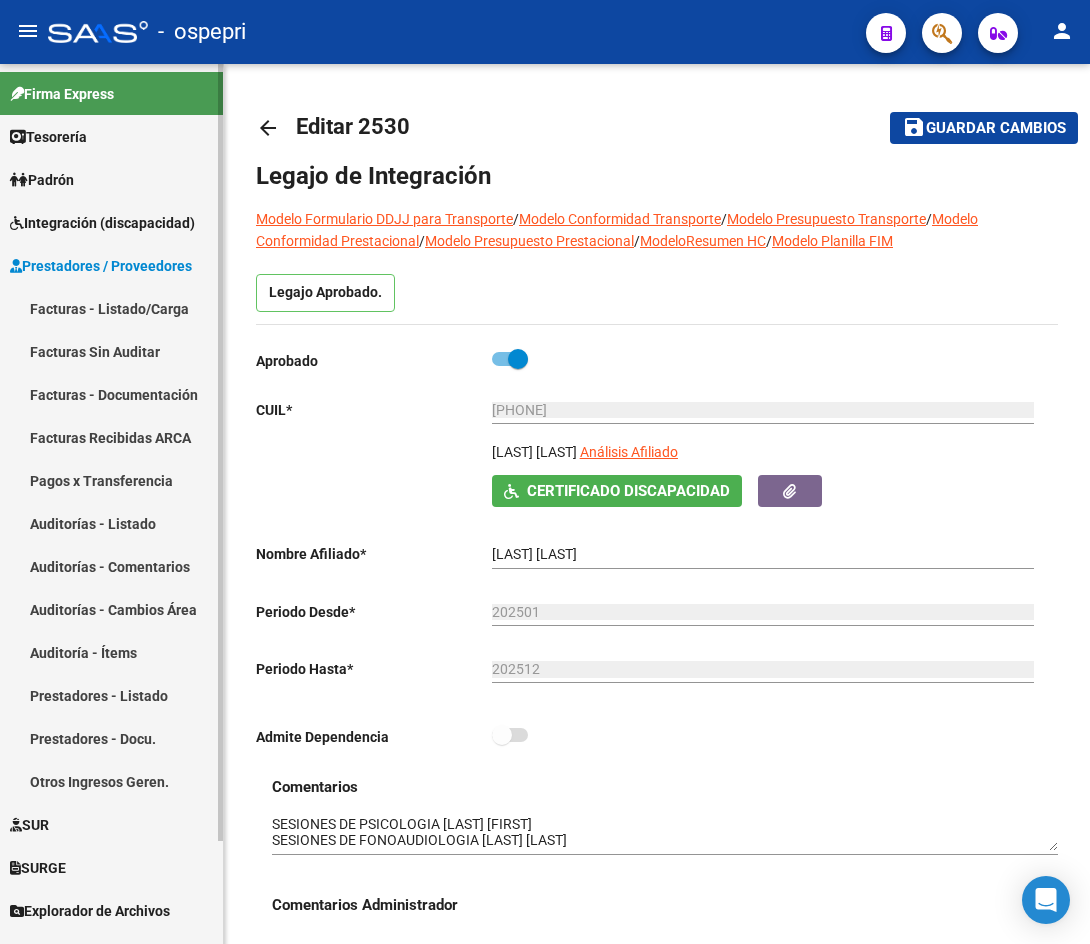click on "Facturas - Listado/Carga" at bounding box center (111, 308) 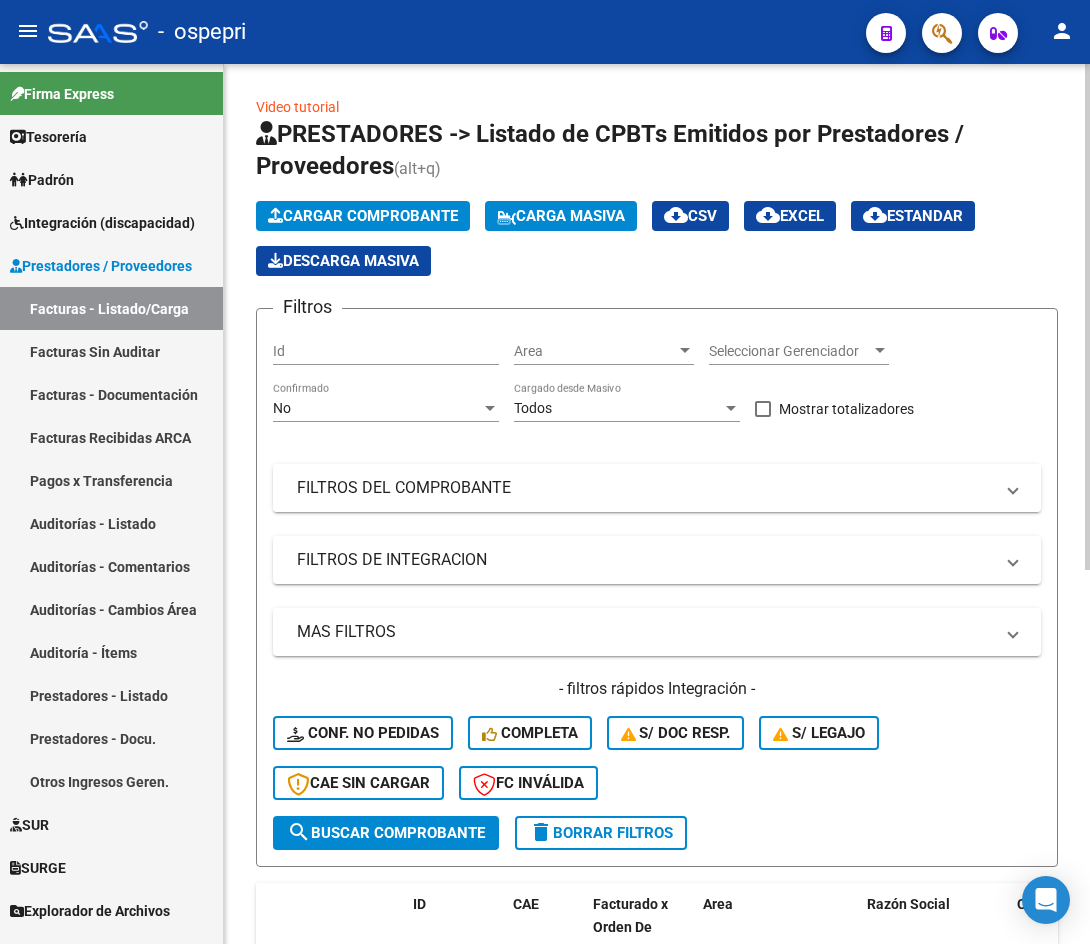 click on "FILTROS DEL COMPROBANTE" at bounding box center [645, 488] 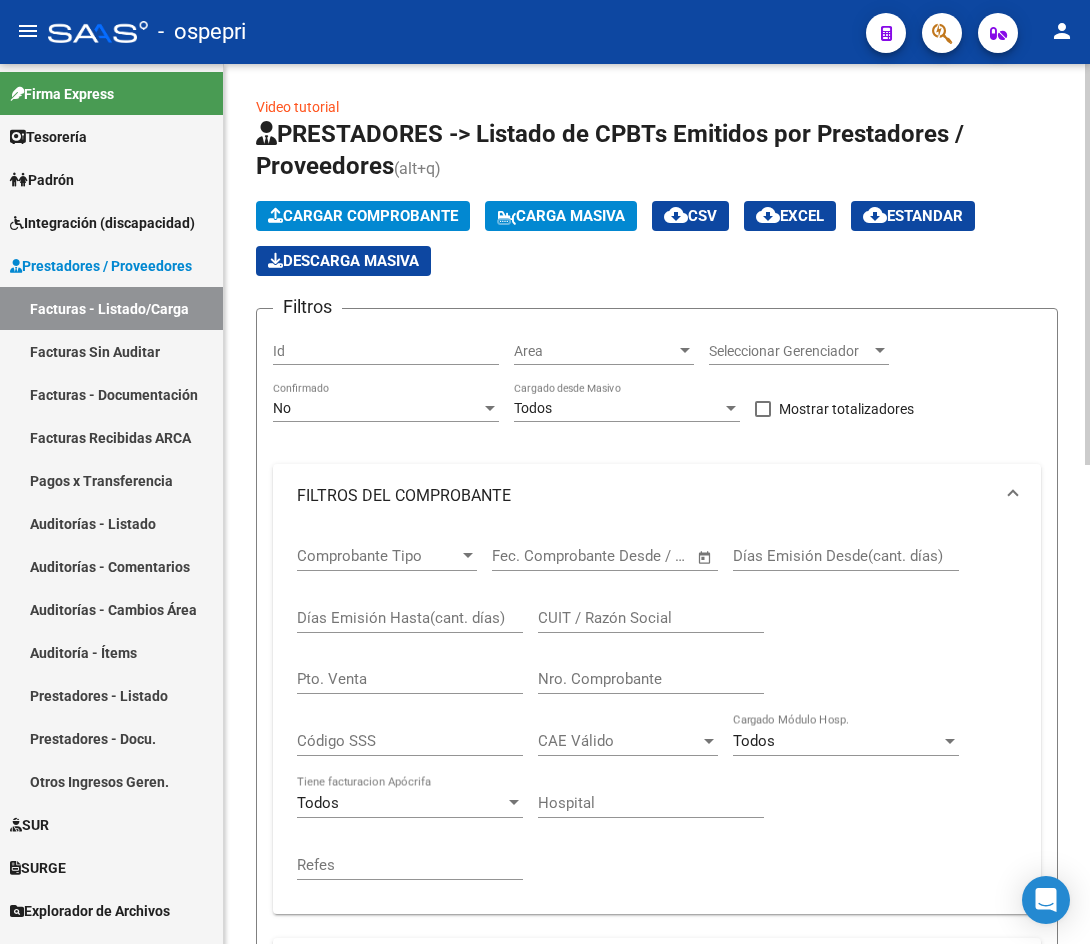 click on "CUIT / Razón Social" at bounding box center (651, 618) 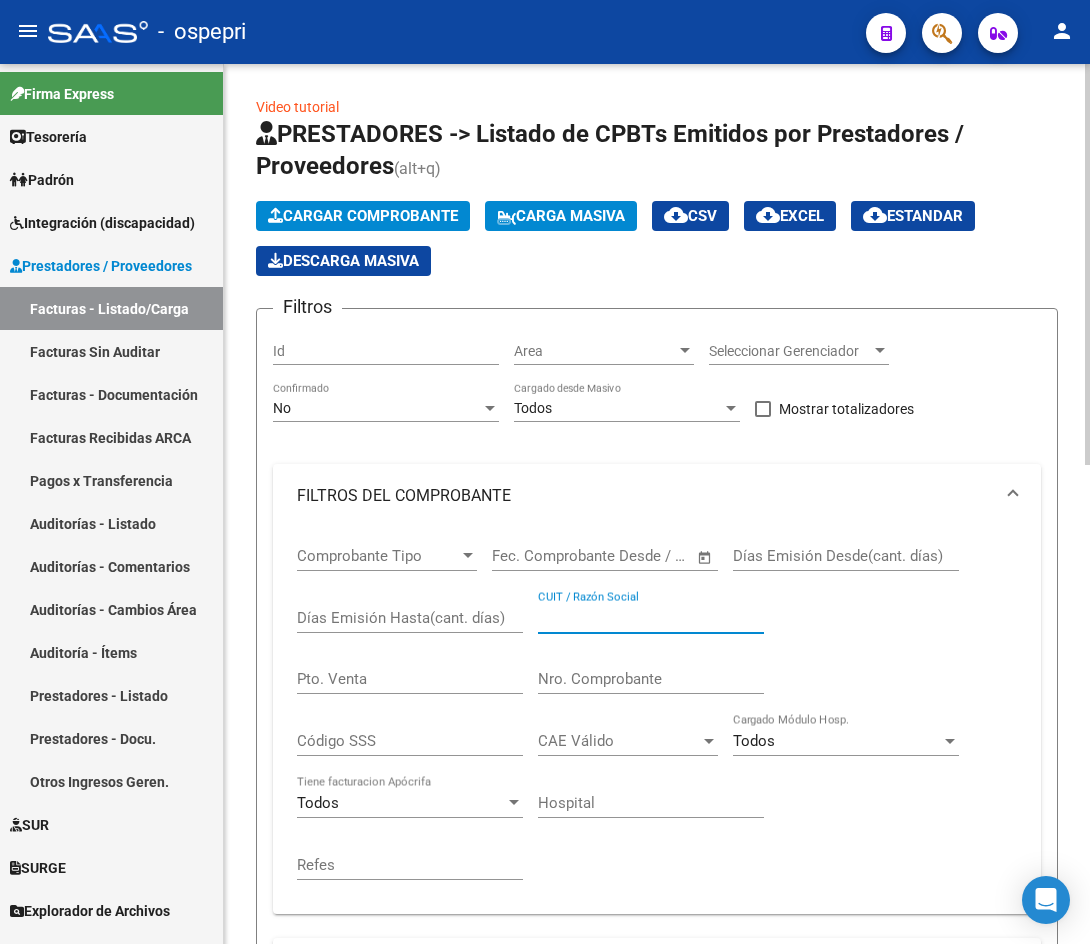 paste on "20295475316" 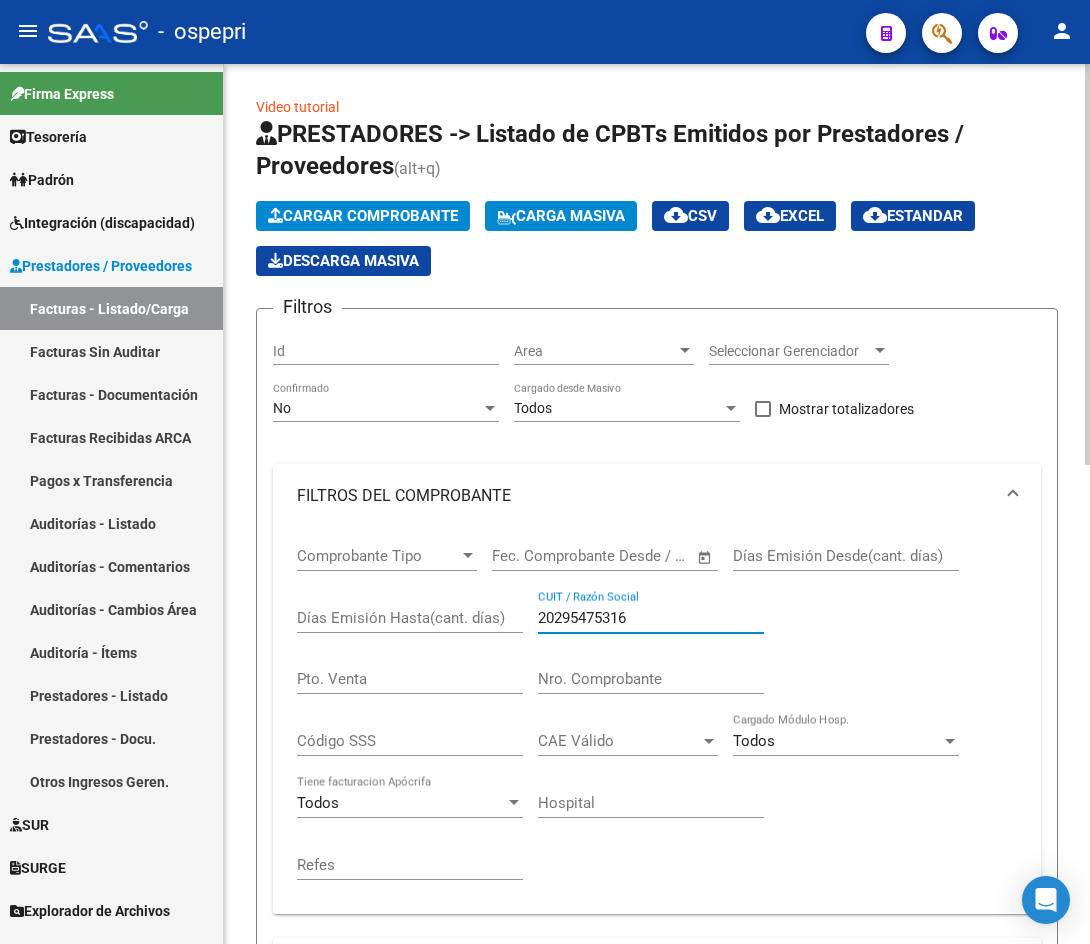 type on "20295475316" 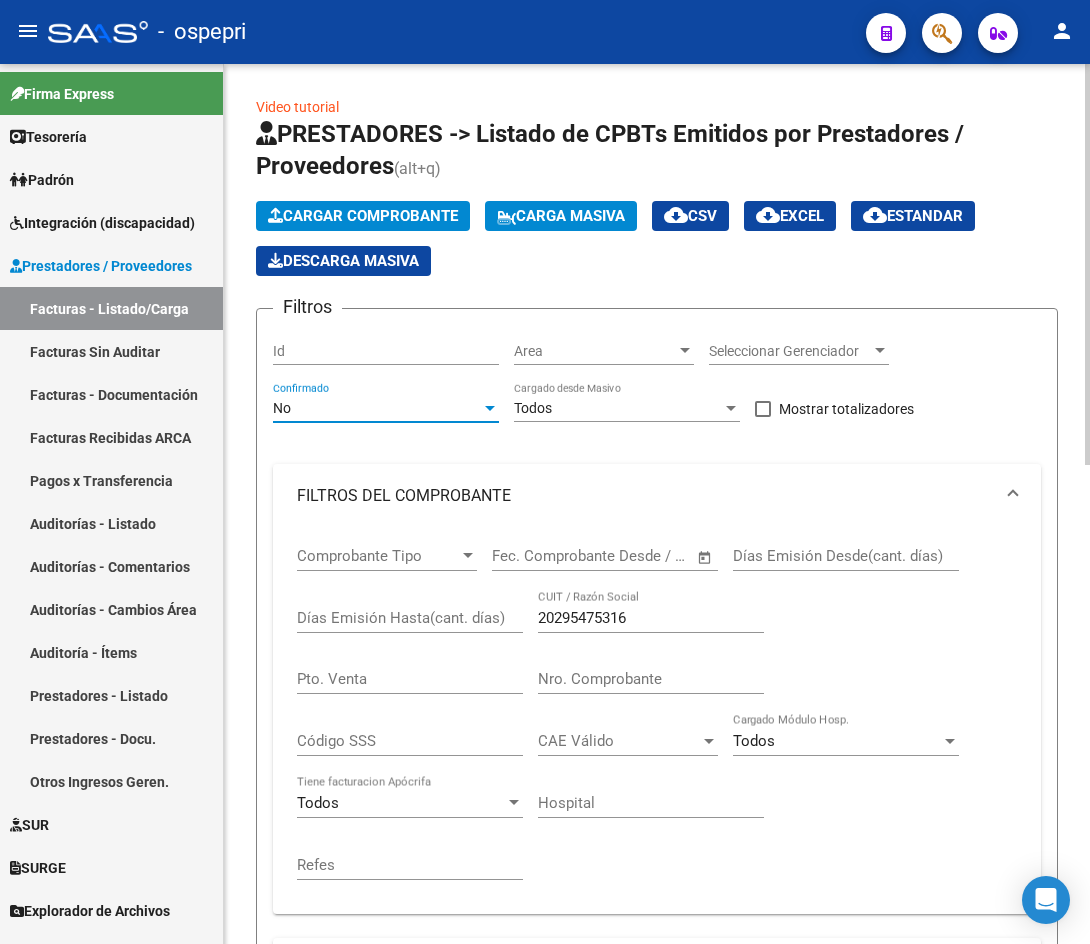 click on "No" at bounding box center (377, 408) 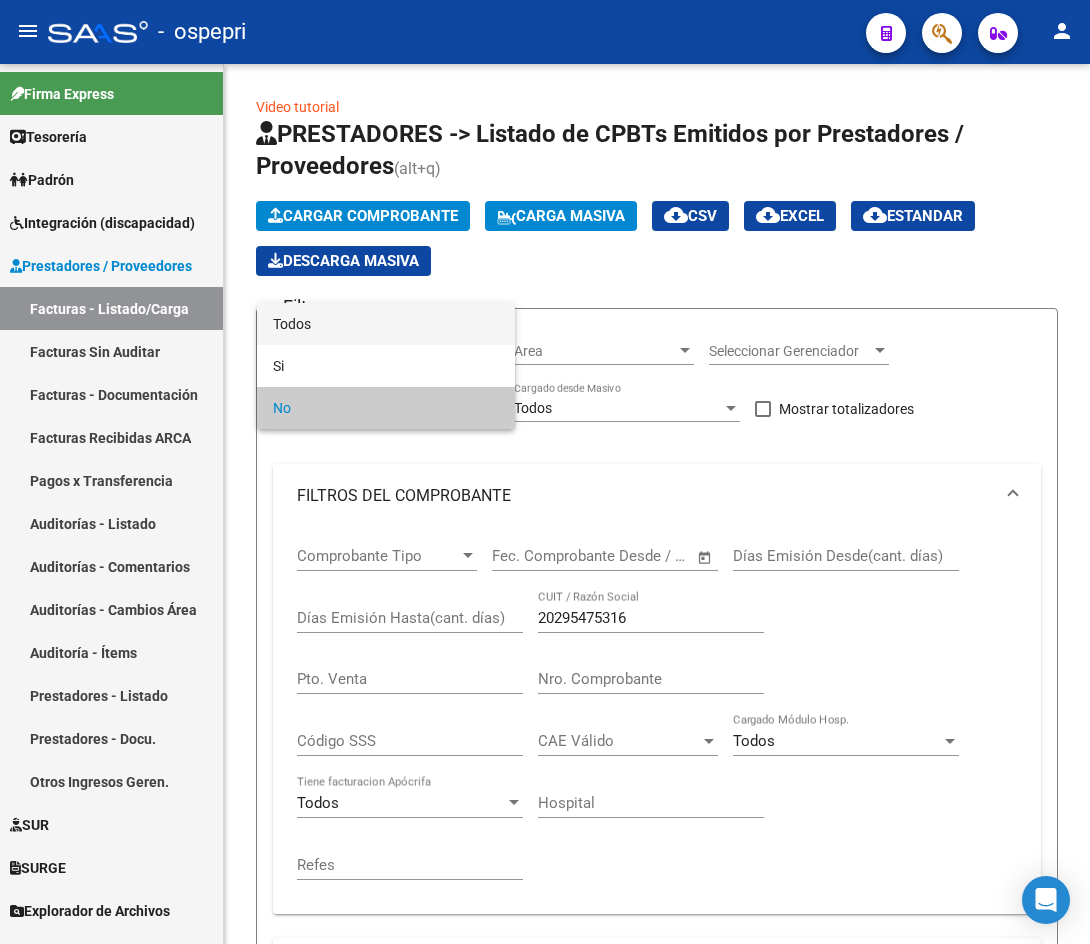 click on "Todos" at bounding box center [386, 324] 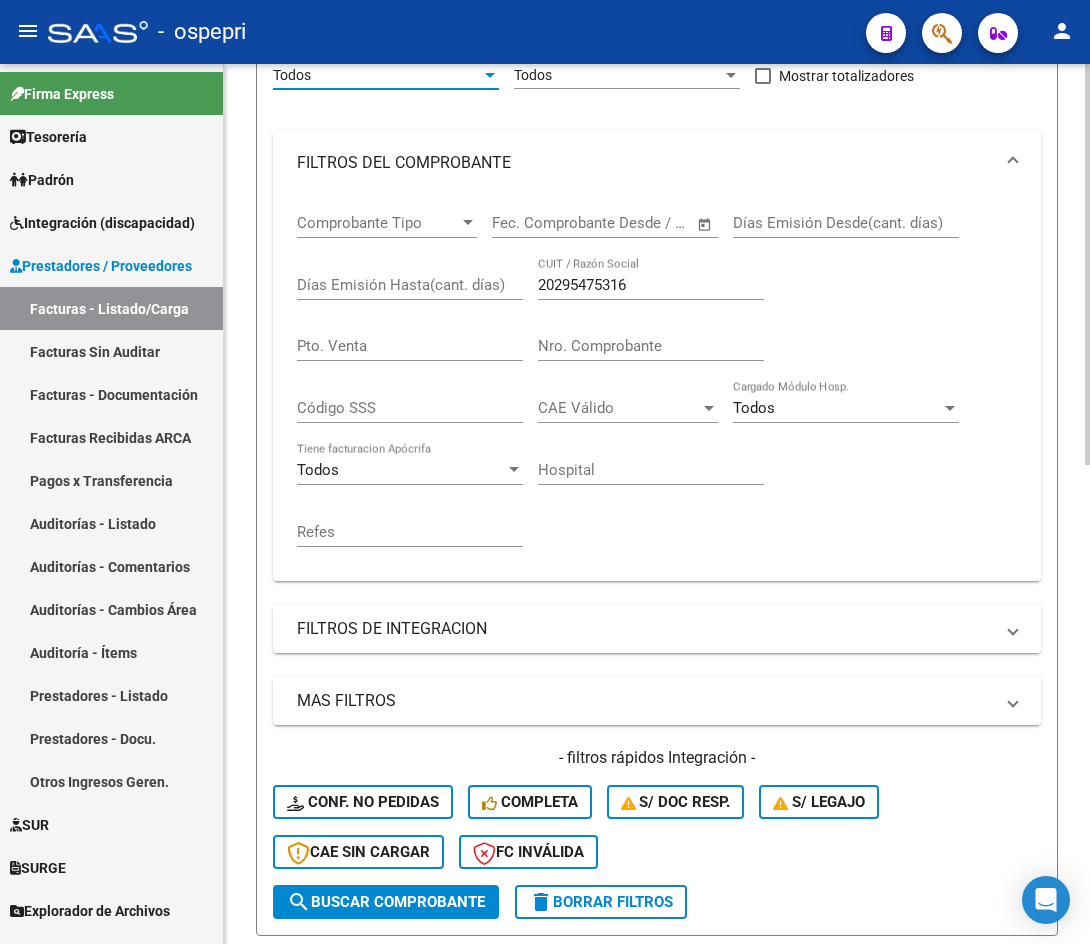 scroll, scrollTop: 400, scrollLeft: 0, axis: vertical 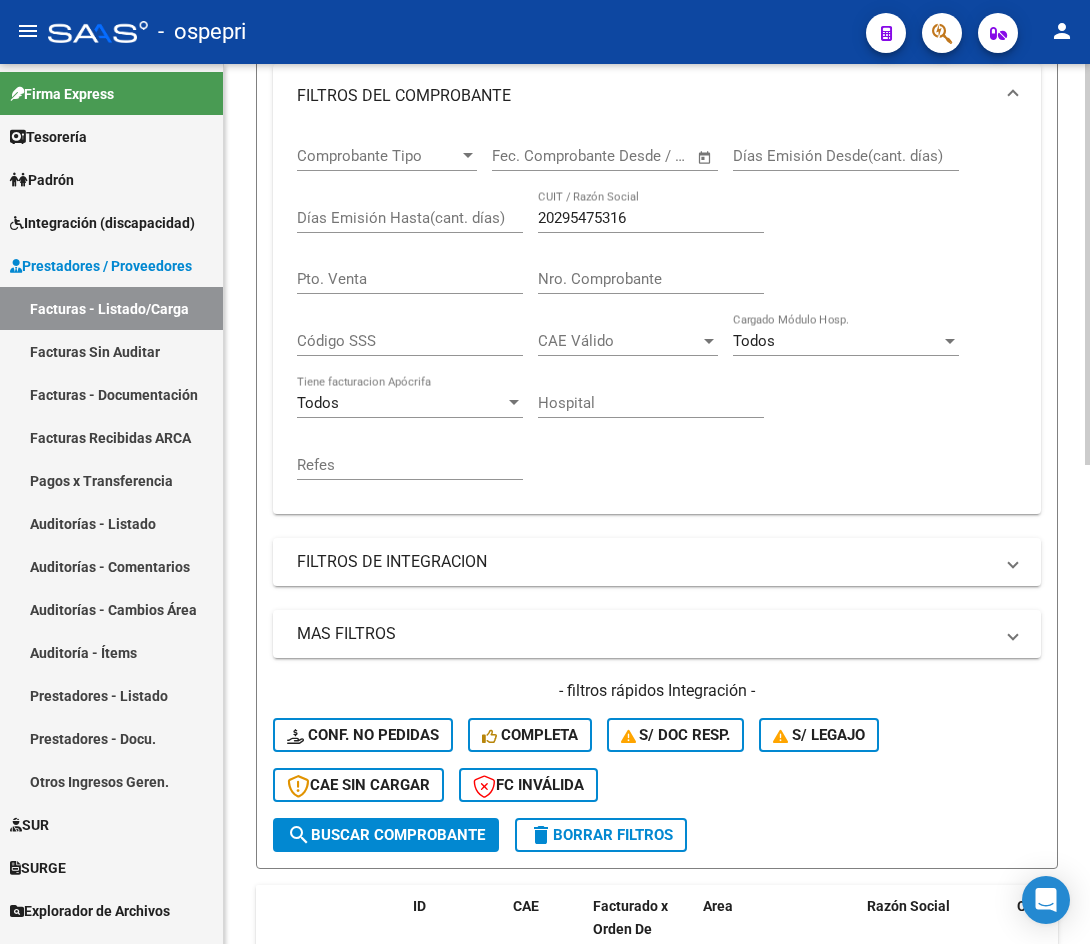 click on "search  Buscar Comprobante" 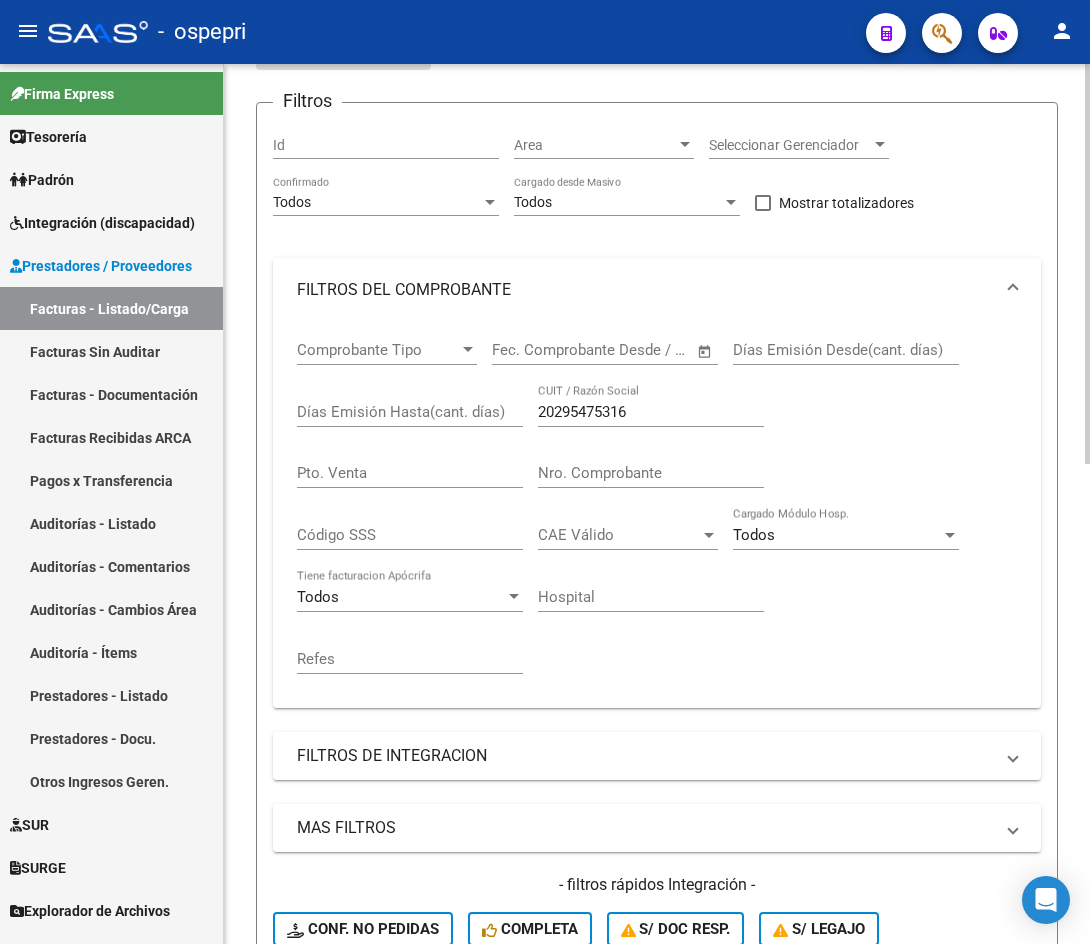 scroll, scrollTop: 200, scrollLeft: 0, axis: vertical 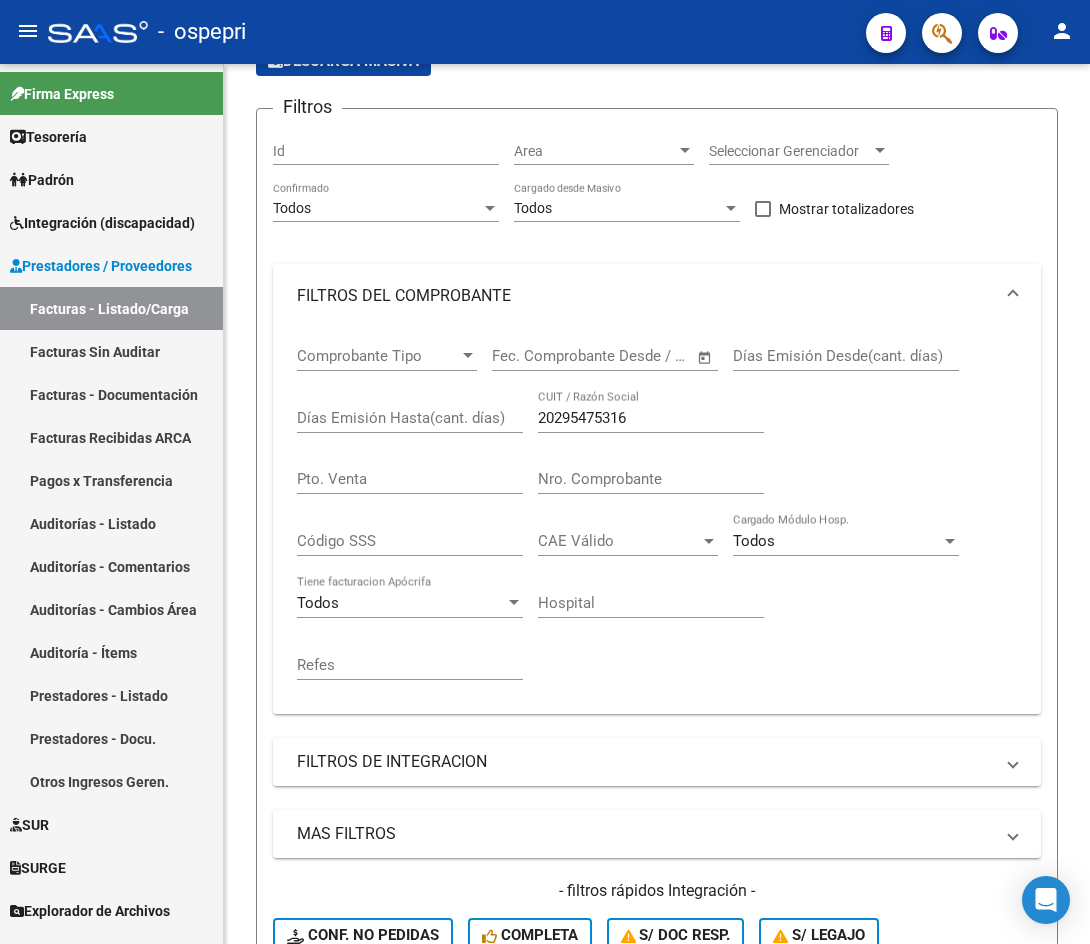 click on "menu" 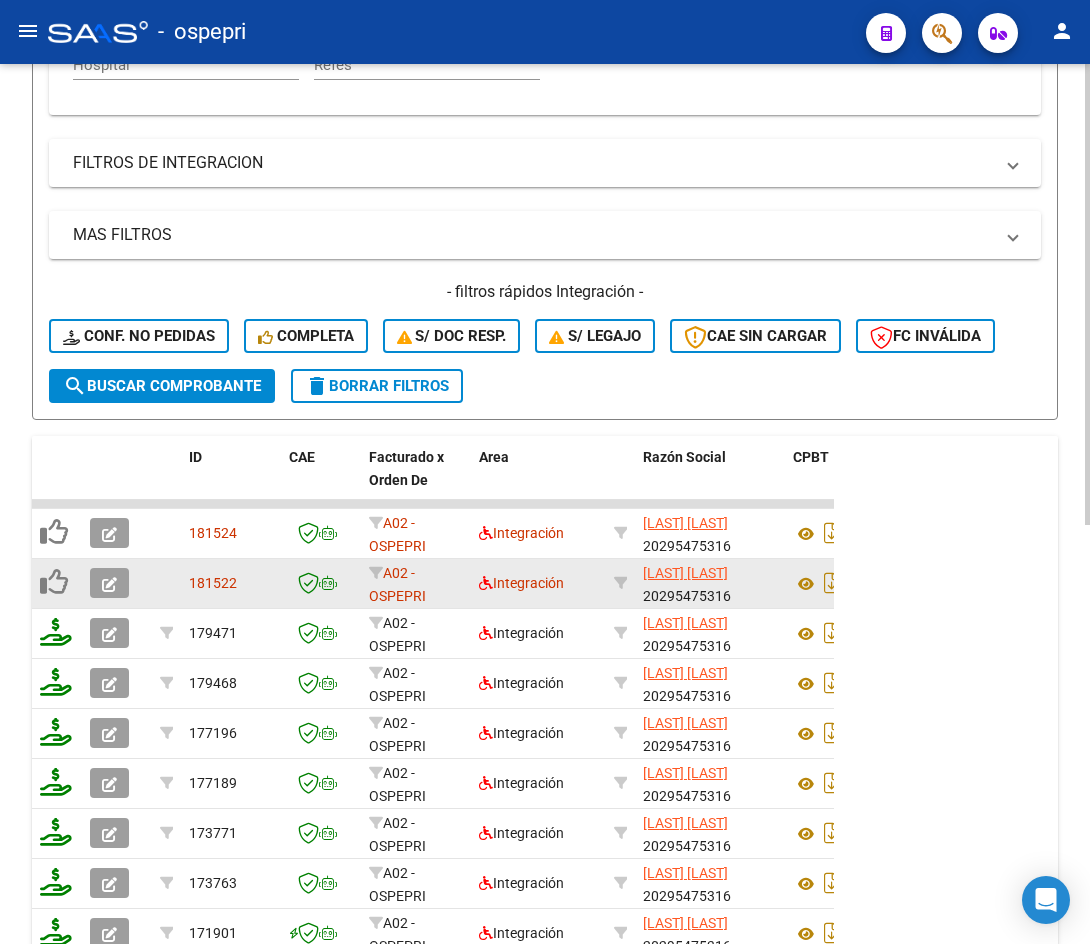 scroll, scrollTop: 723, scrollLeft: 0, axis: vertical 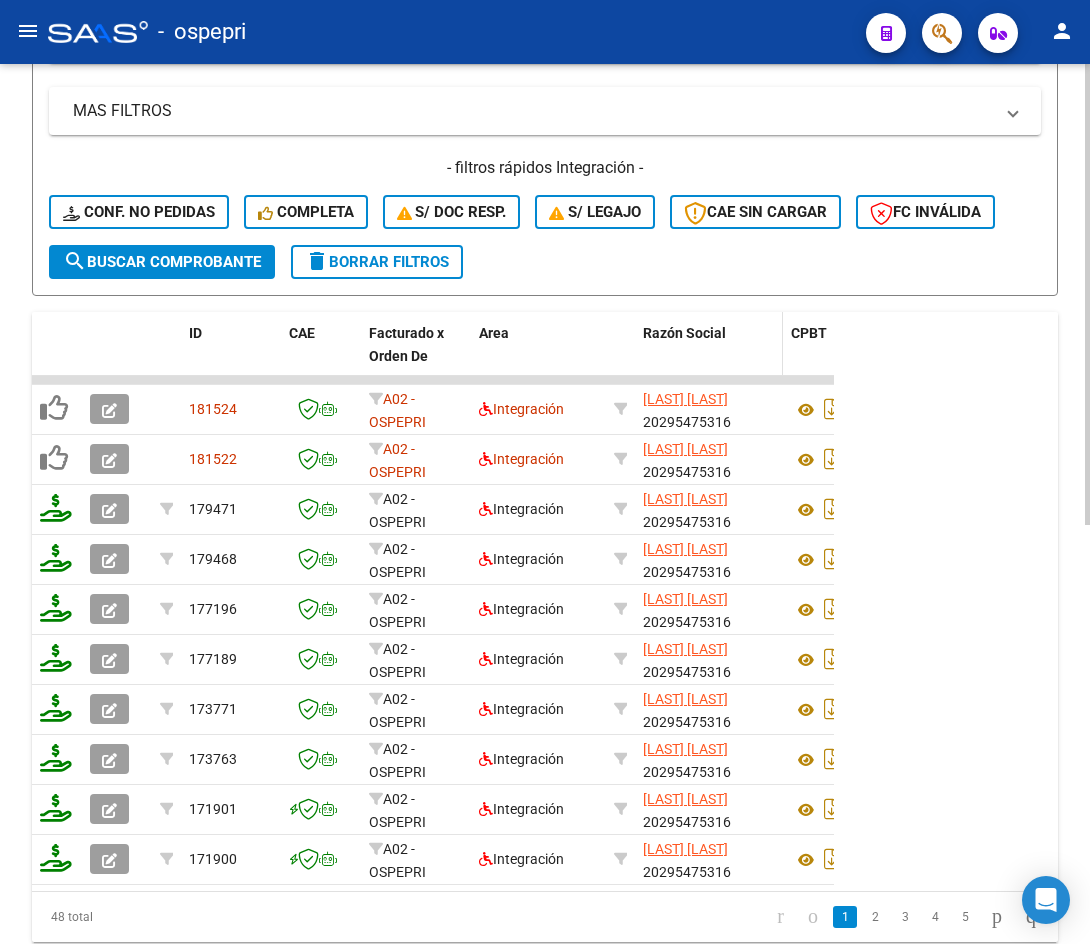 click 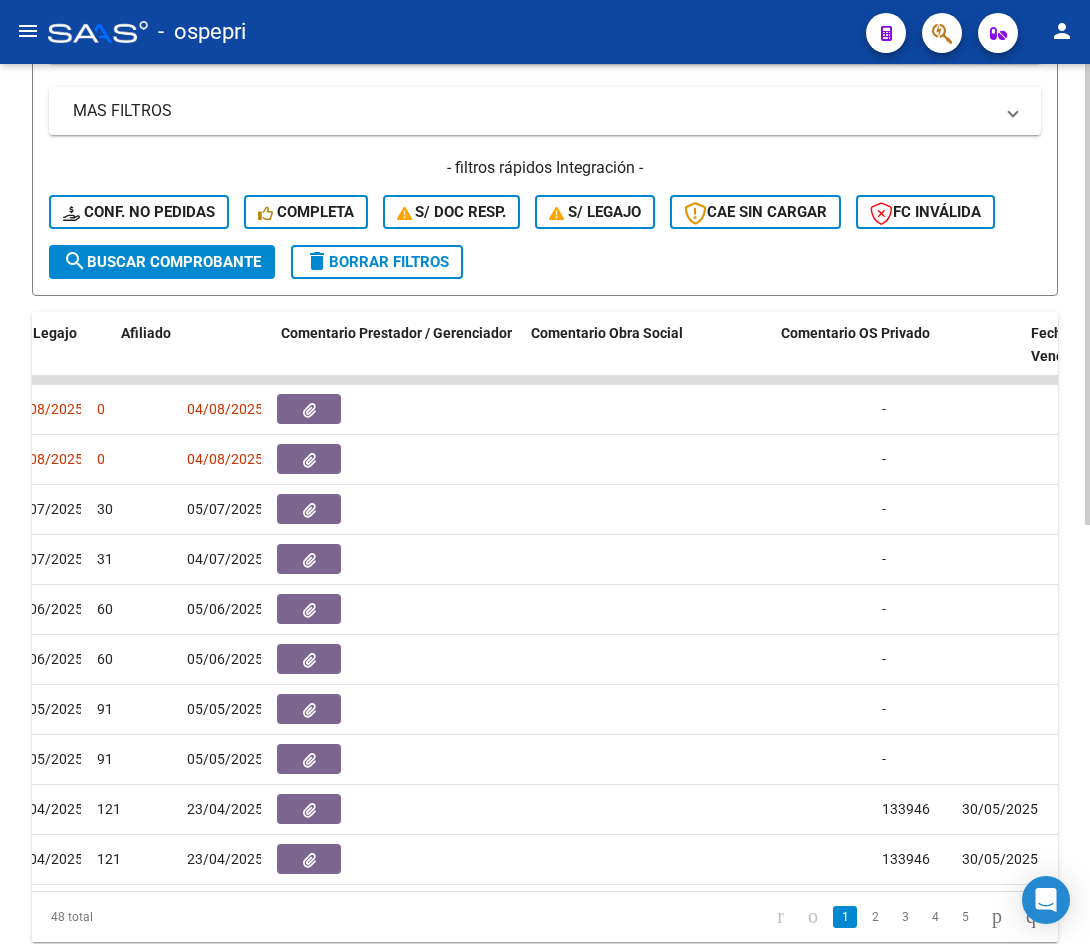 scroll, scrollTop: 0, scrollLeft: 4128, axis: horizontal 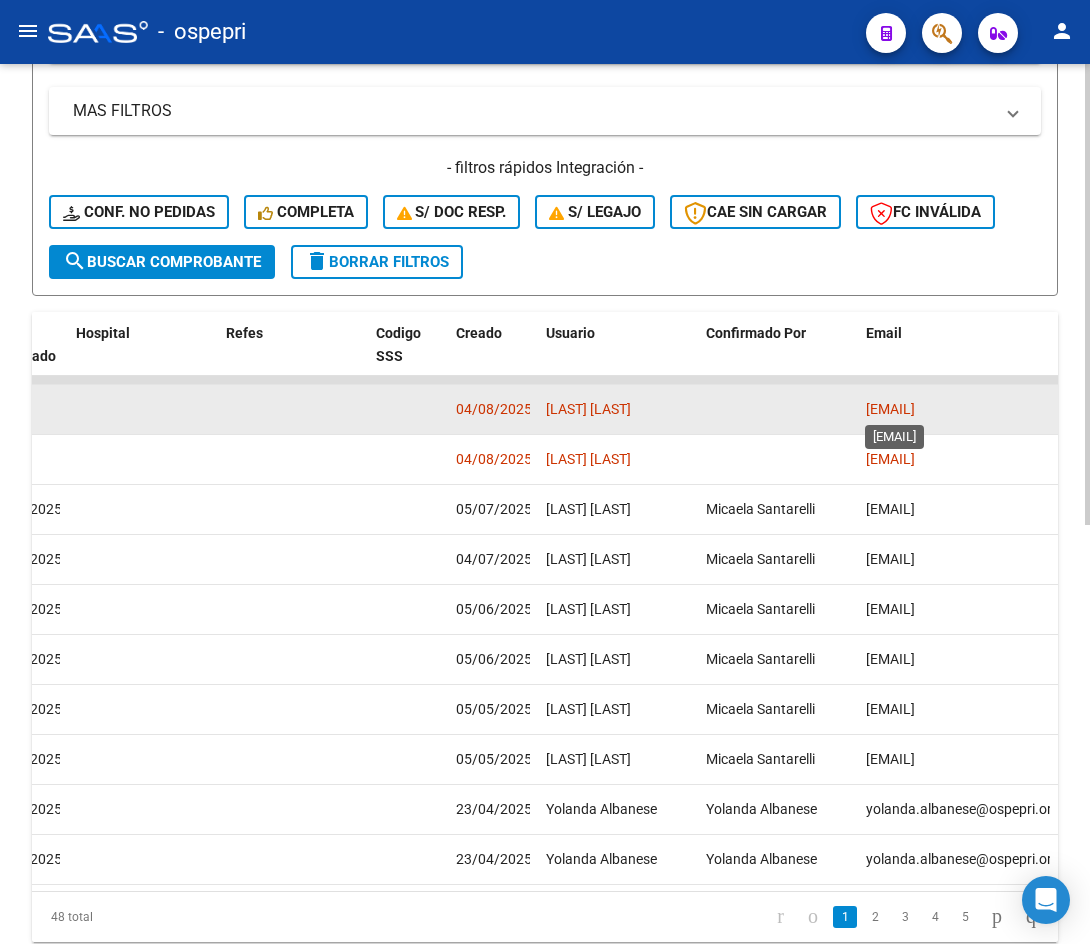 drag, startPoint x: 865, startPoint y: 406, endPoint x: 1044, endPoint y: 407, distance: 179.00279 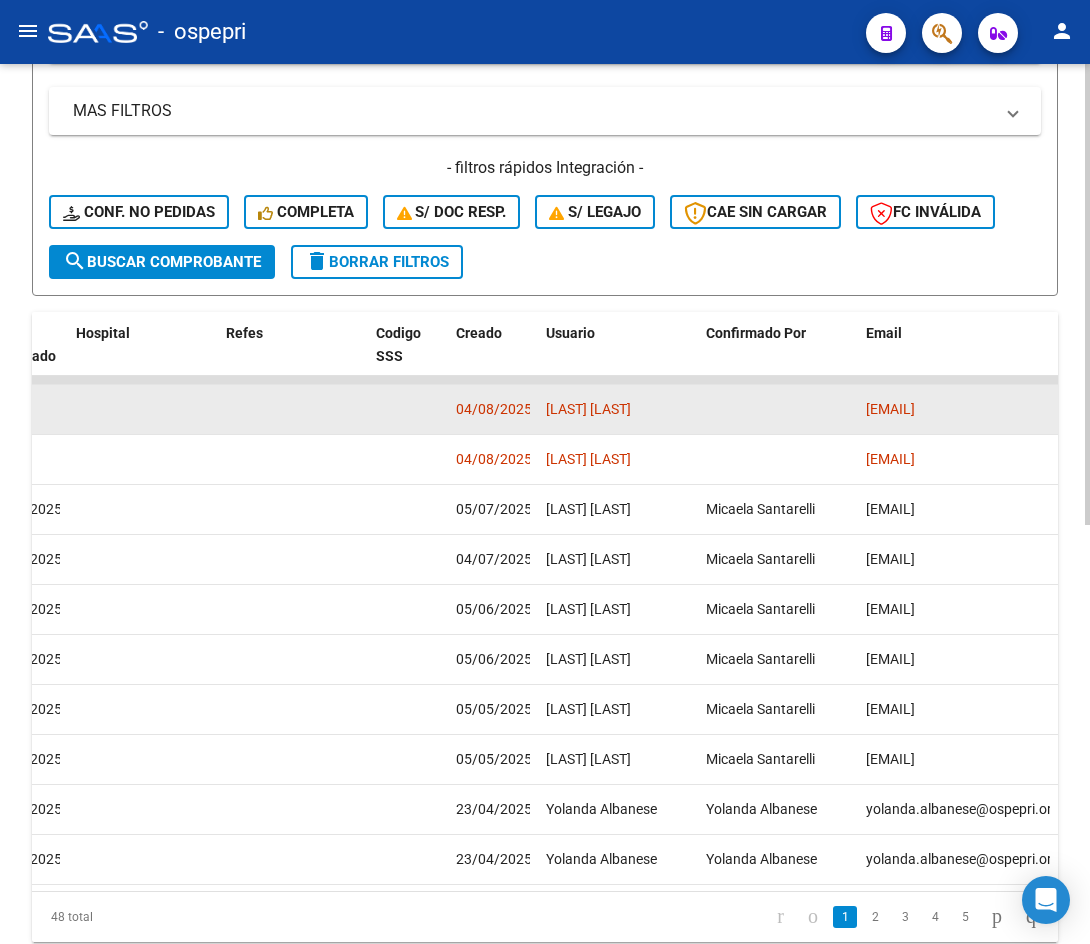 copy on "[EMAIL]" 